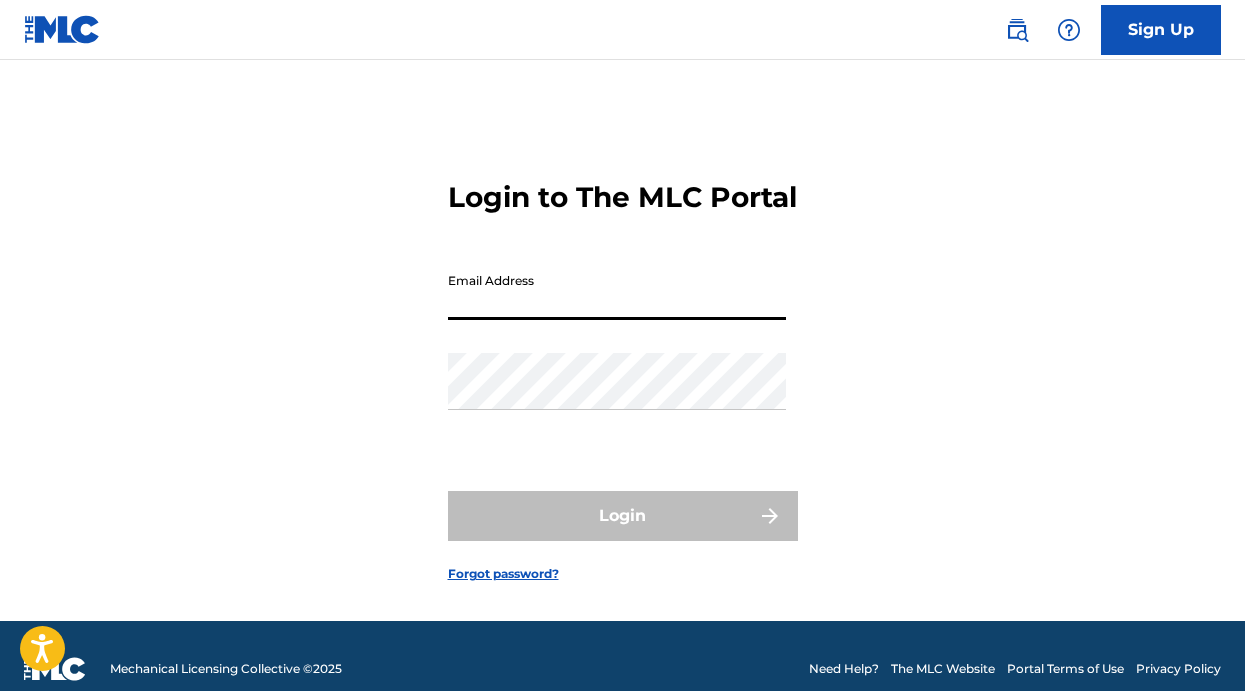 scroll, scrollTop: 0, scrollLeft: 0, axis: both 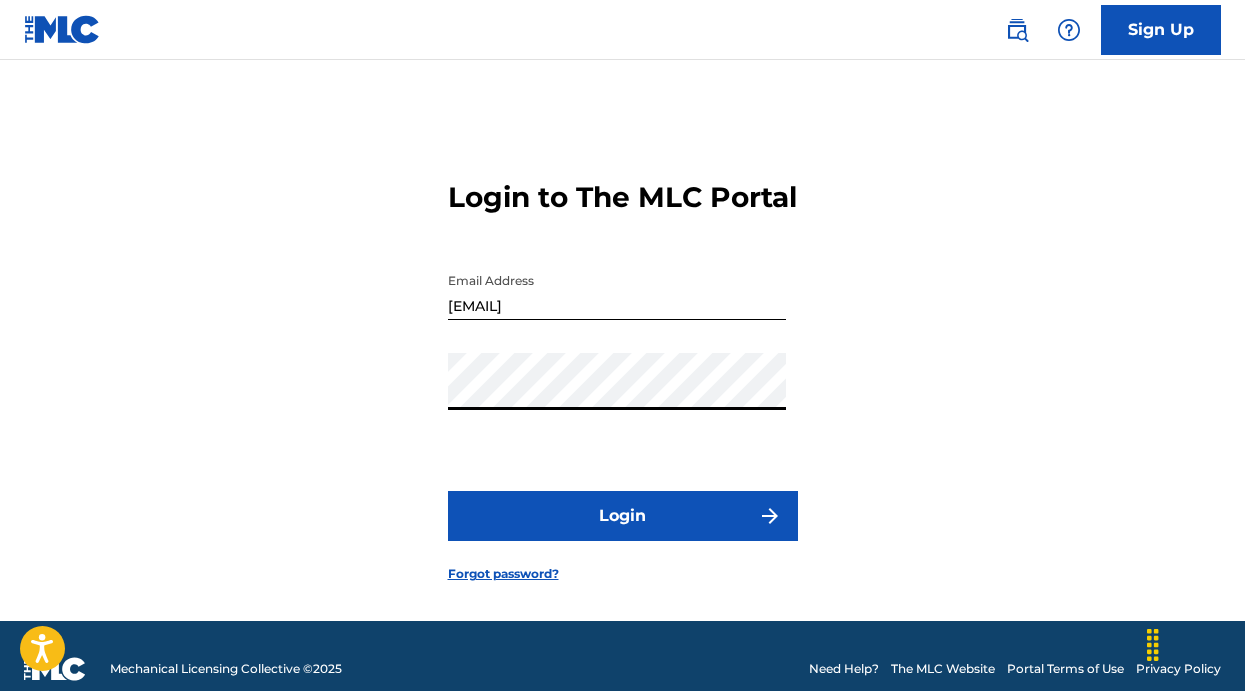 click on "Login" at bounding box center (623, 516) 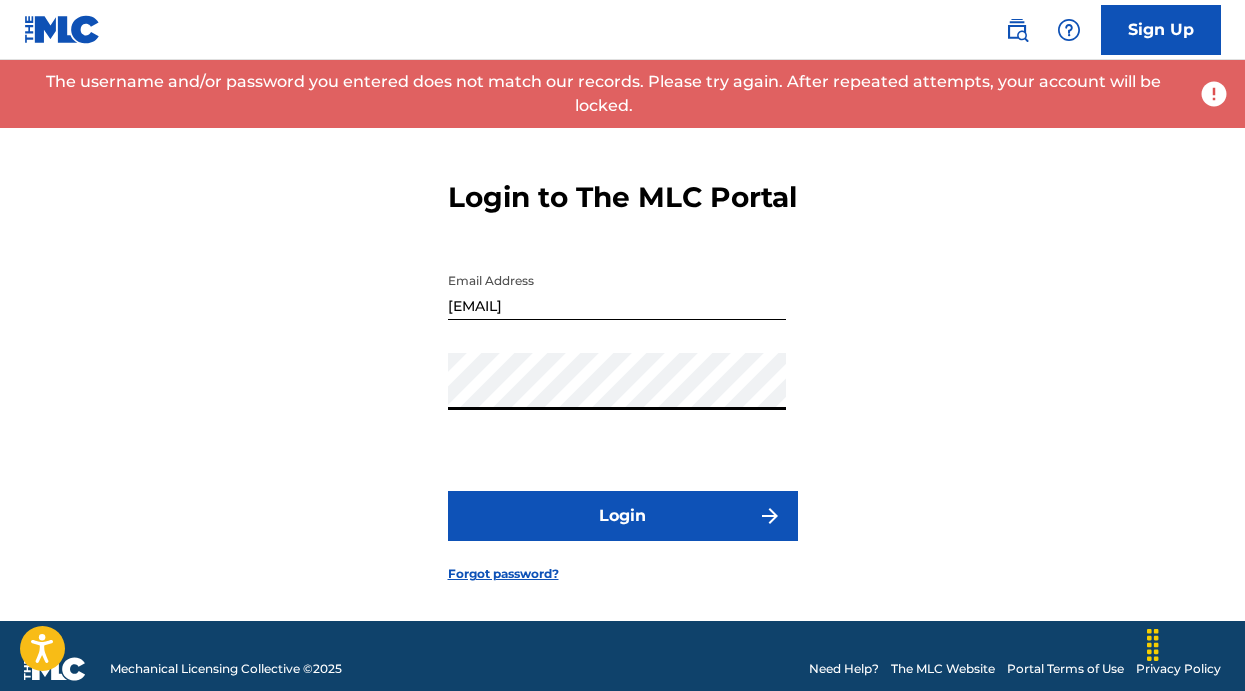 click on "Login to The MLC Portal Email Address [EMAIL] Password Login Forgot password?" at bounding box center (622, 365) 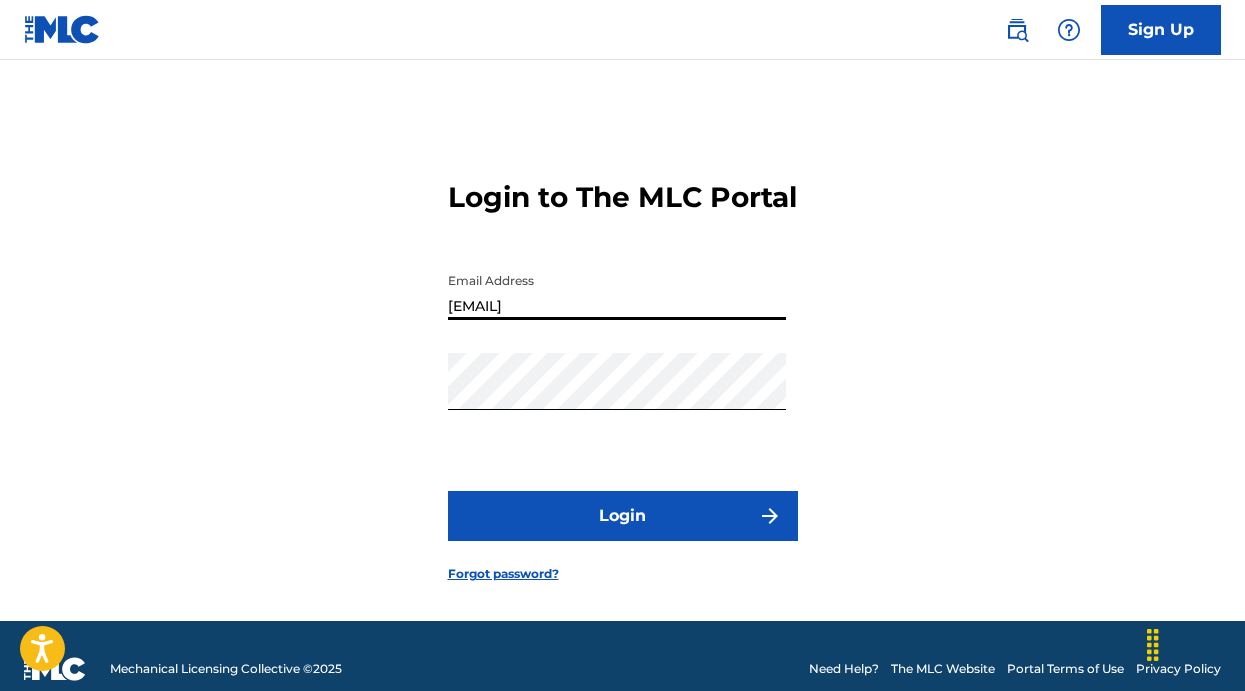 click on "[EMAIL]" at bounding box center (617, 291) 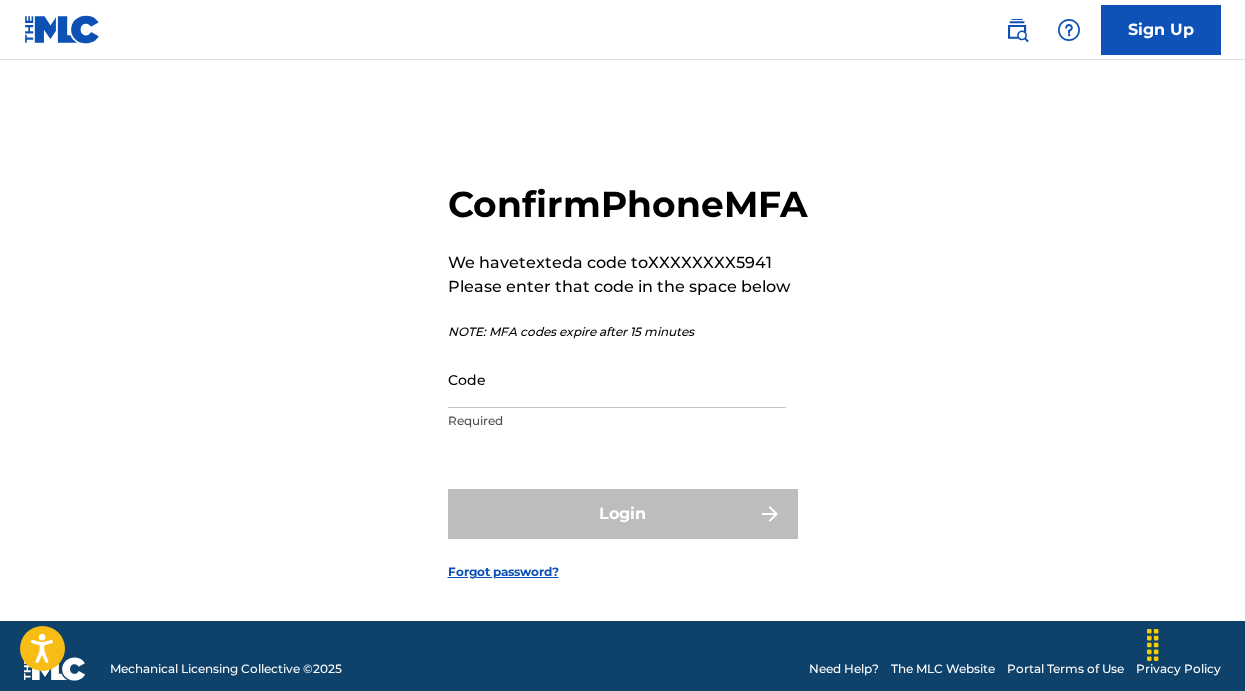 click on "Code" at bounding box center (617, 379) 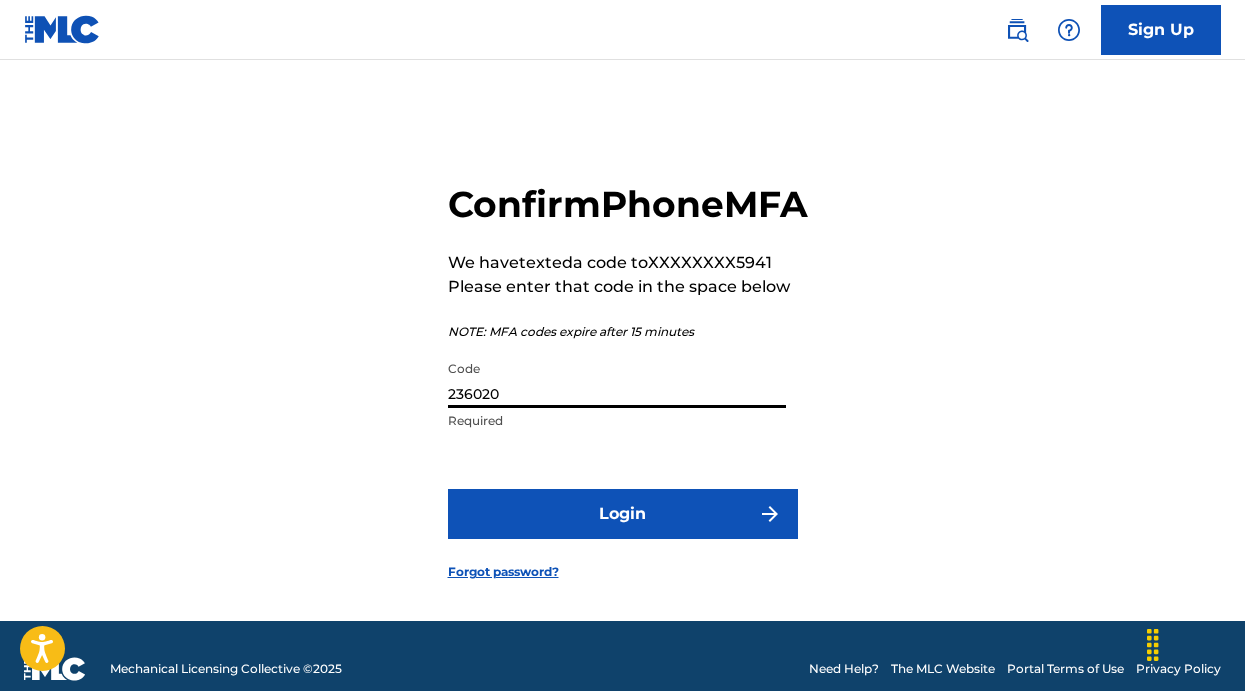 type on "236020" 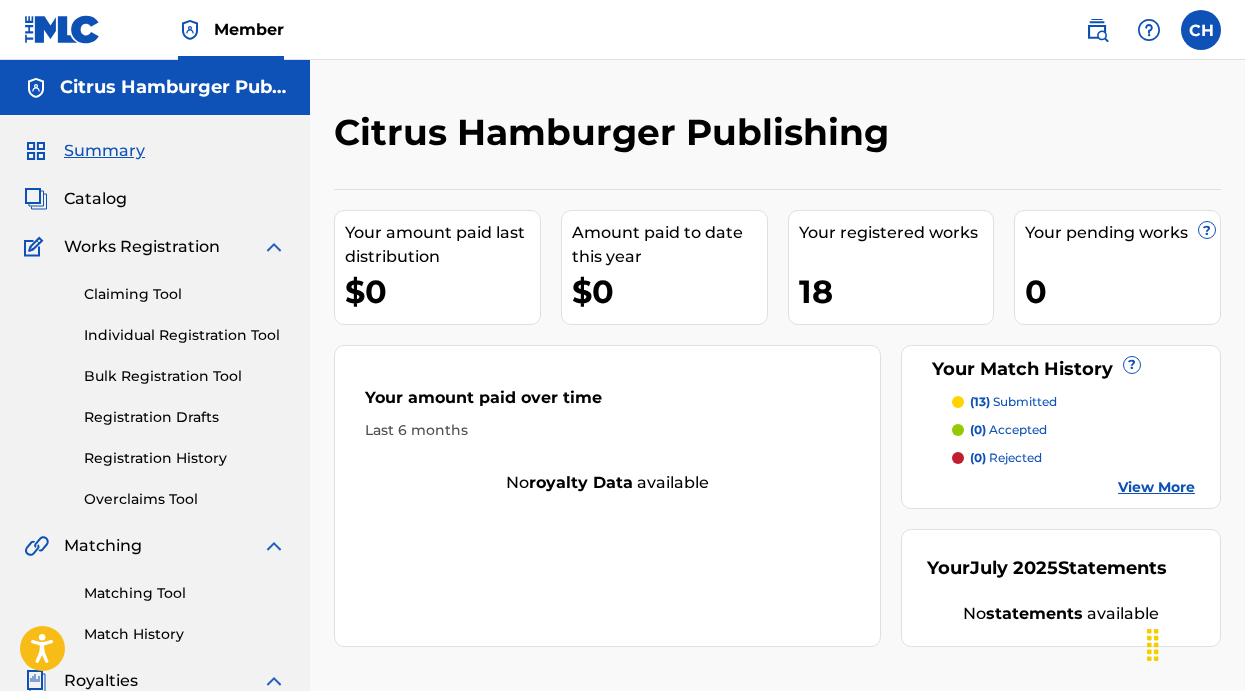 scroll, scrollTop: 0, scrollLeft: 0, axis: both 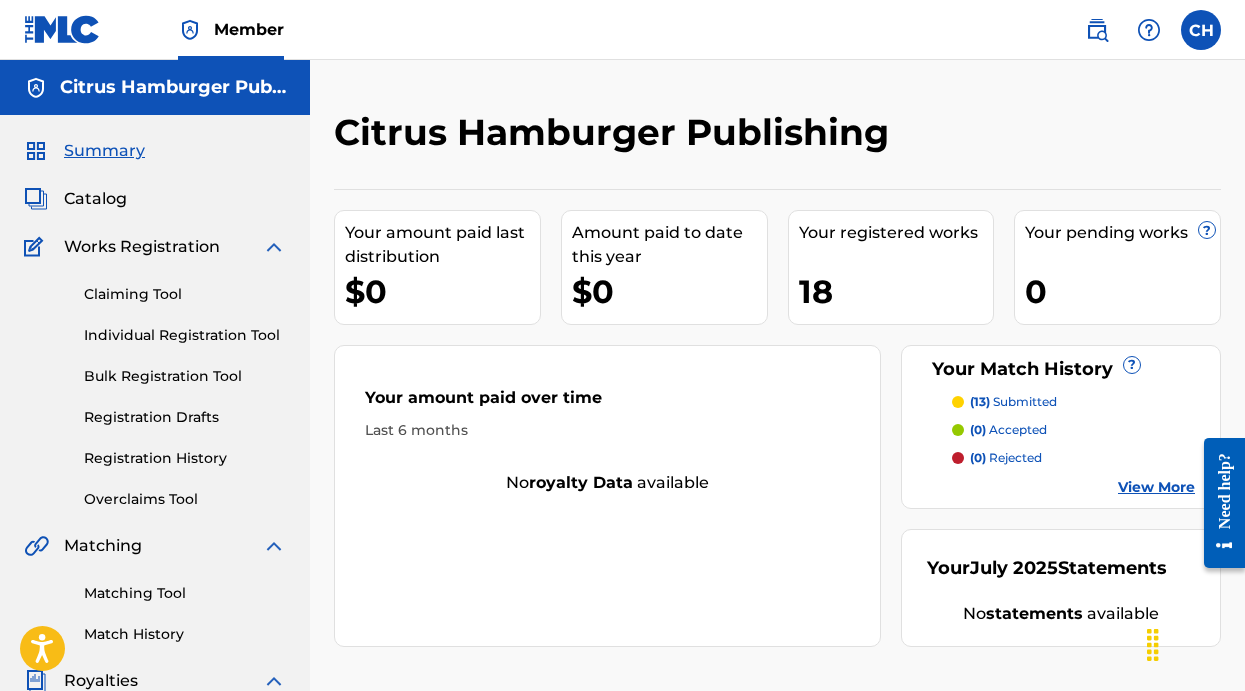 click on "Summary Catalog Works Registration Claiming Tool Individual Registration Tool Bulk Registration Tool Registration Drafts Registration History Overclaims Tool Matching Matching Tool Match History Royalties Summary Statements Annual Statements Rate Sheets Member Settings Banking Information Member Information User Permissions Contact Information Member Benefits" at bounding box center (155, 629) 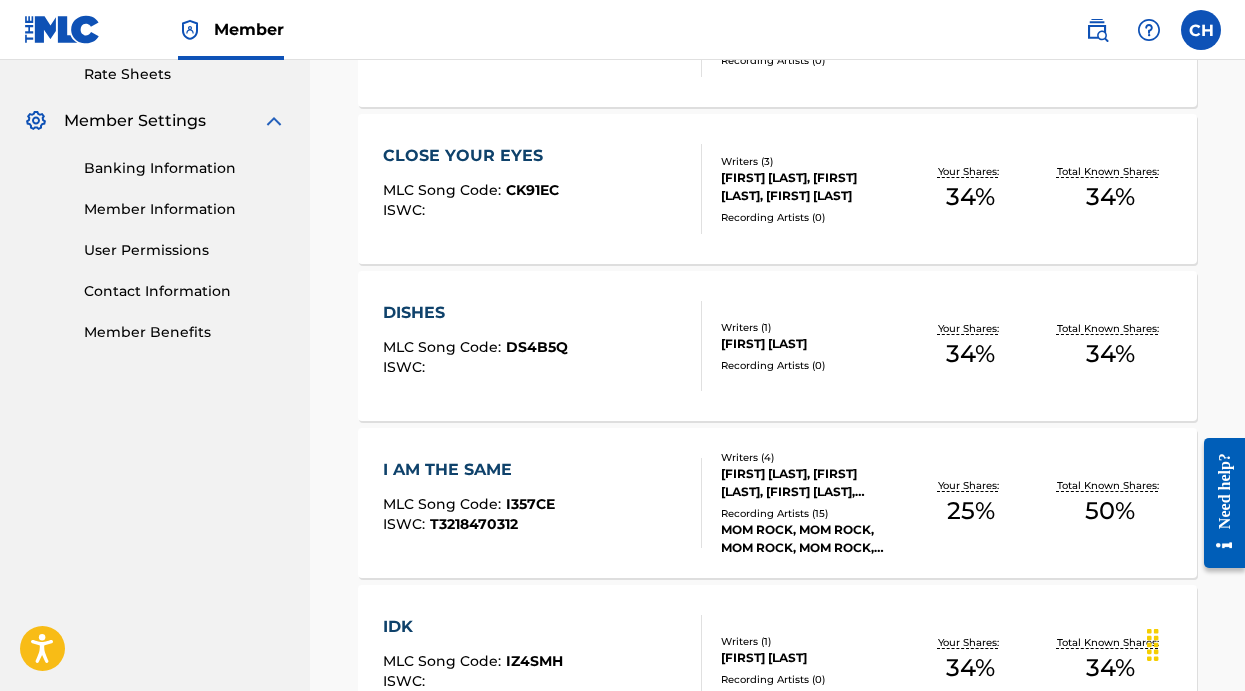 scroll, scrollTop: 778, scrollLeft: 0, axis: vertical 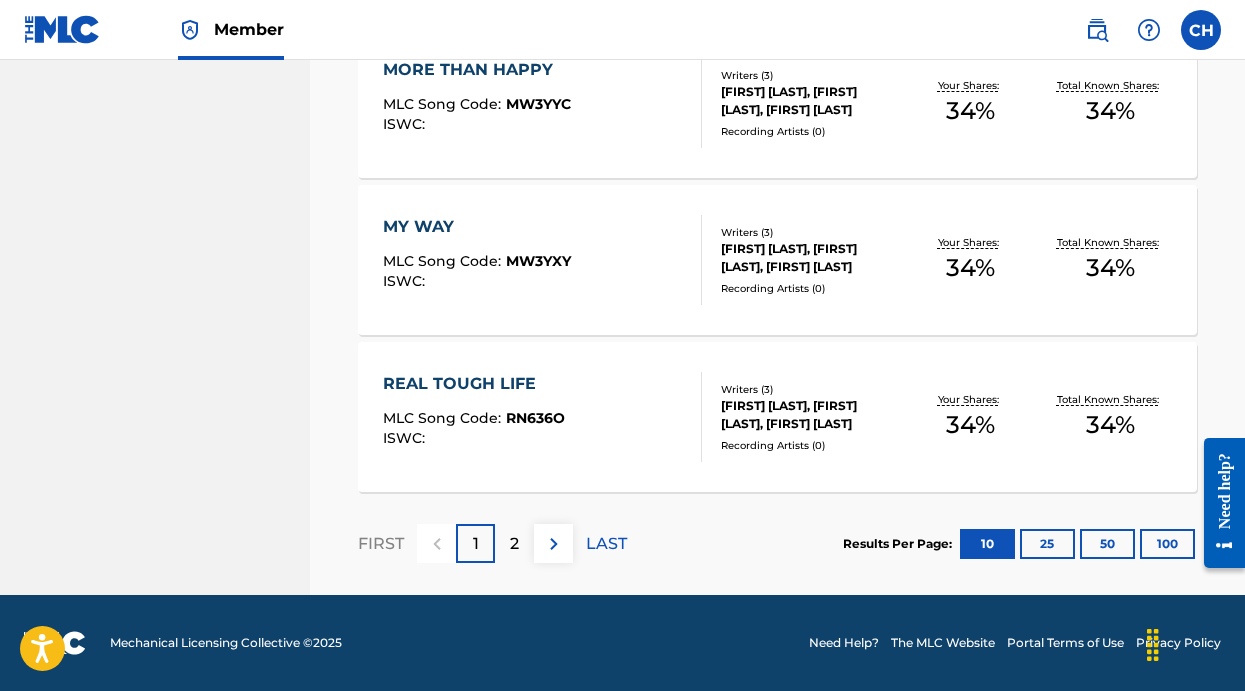 click on "2" at bounding box center [514, 544] 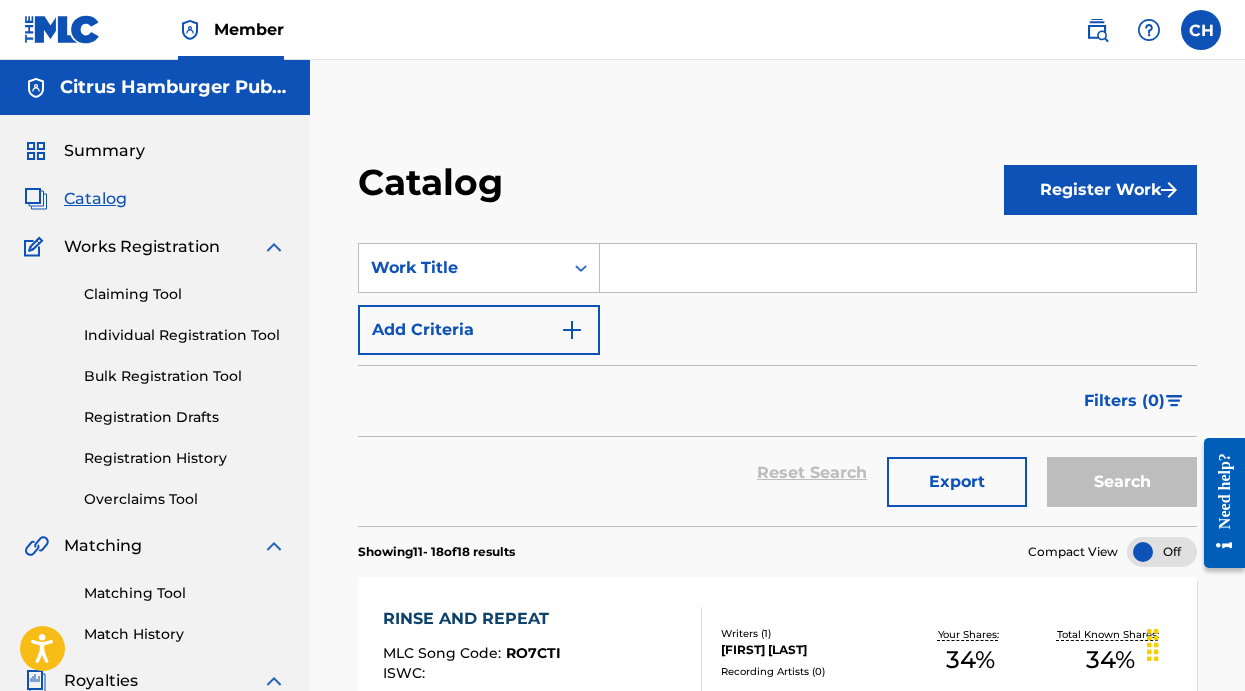 scroll, scrollTop: 0, scrollLeft: 0, axis: both 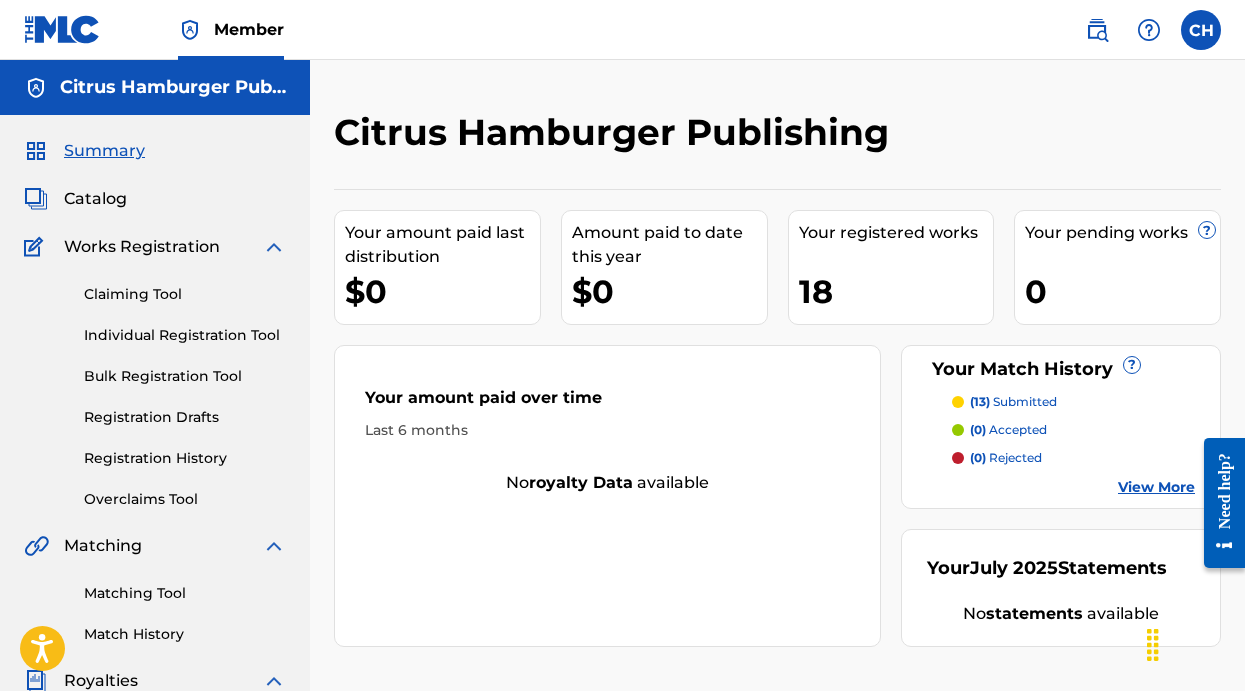 click on "(13)   submitted" at bounding box center (1013, 402) 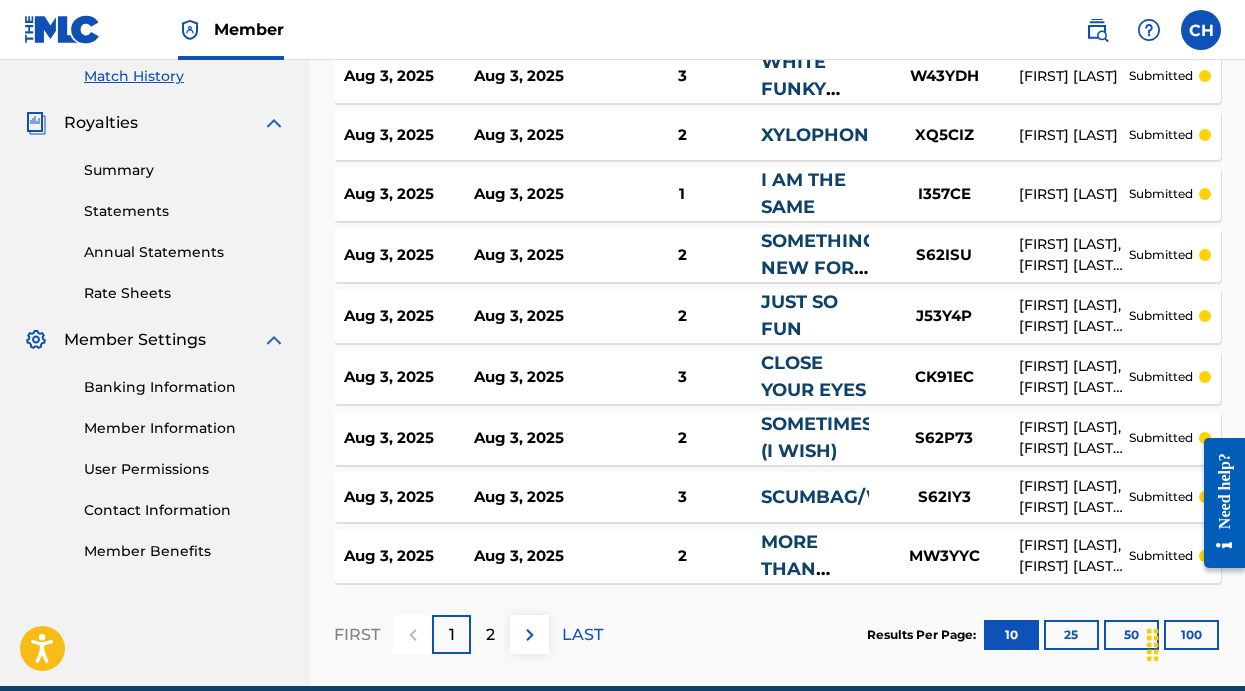 scroll, scrollTop: 558, scrollLeft: 0, axis: vertical 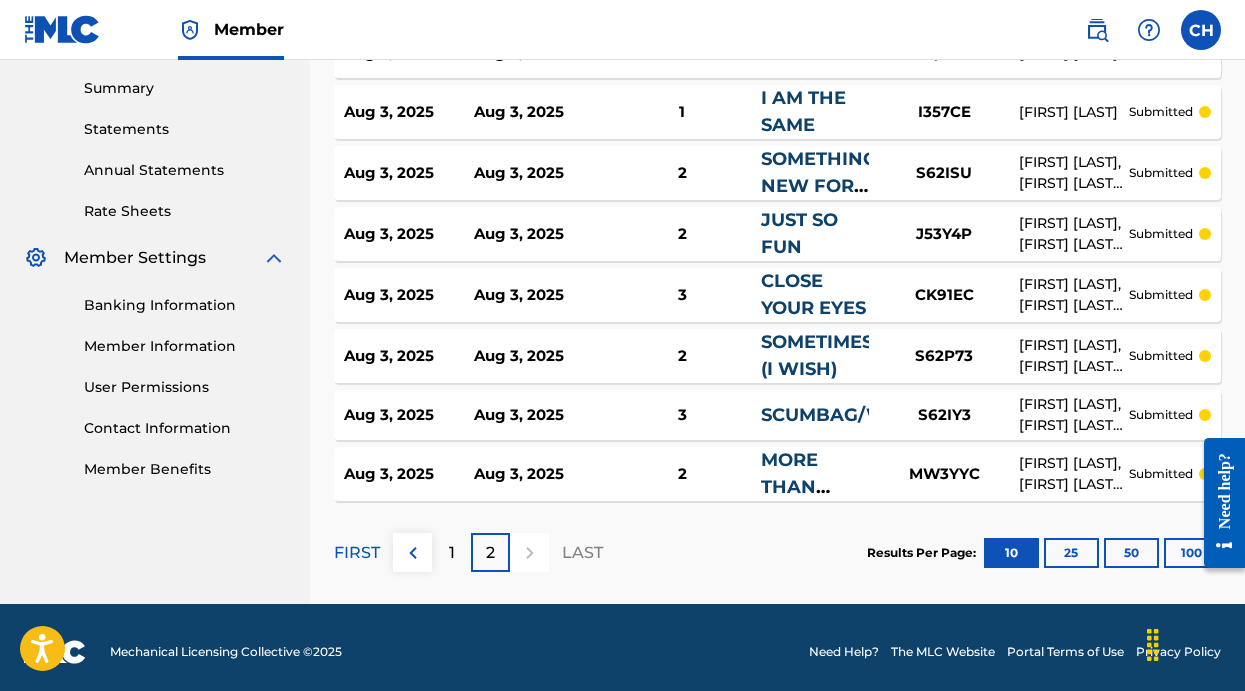 click on "1" at bounding box center [451, 552] 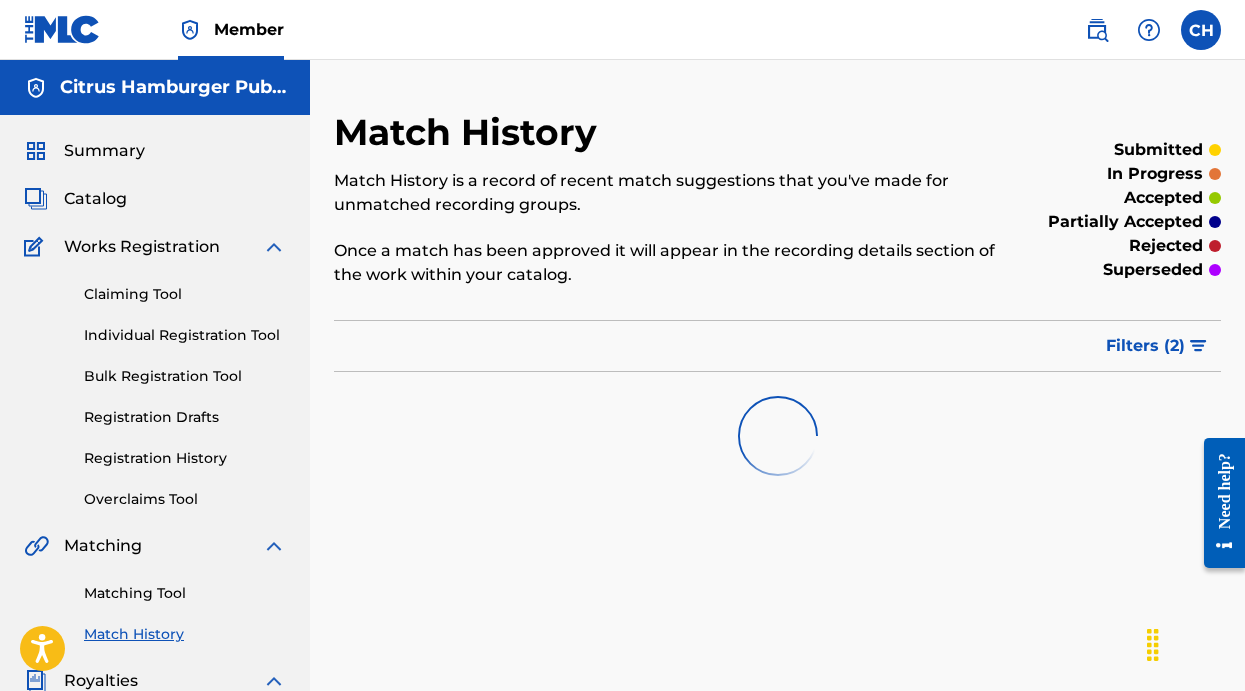 scroll, scrollTop: 0, scrollLeft: 0, axis: both 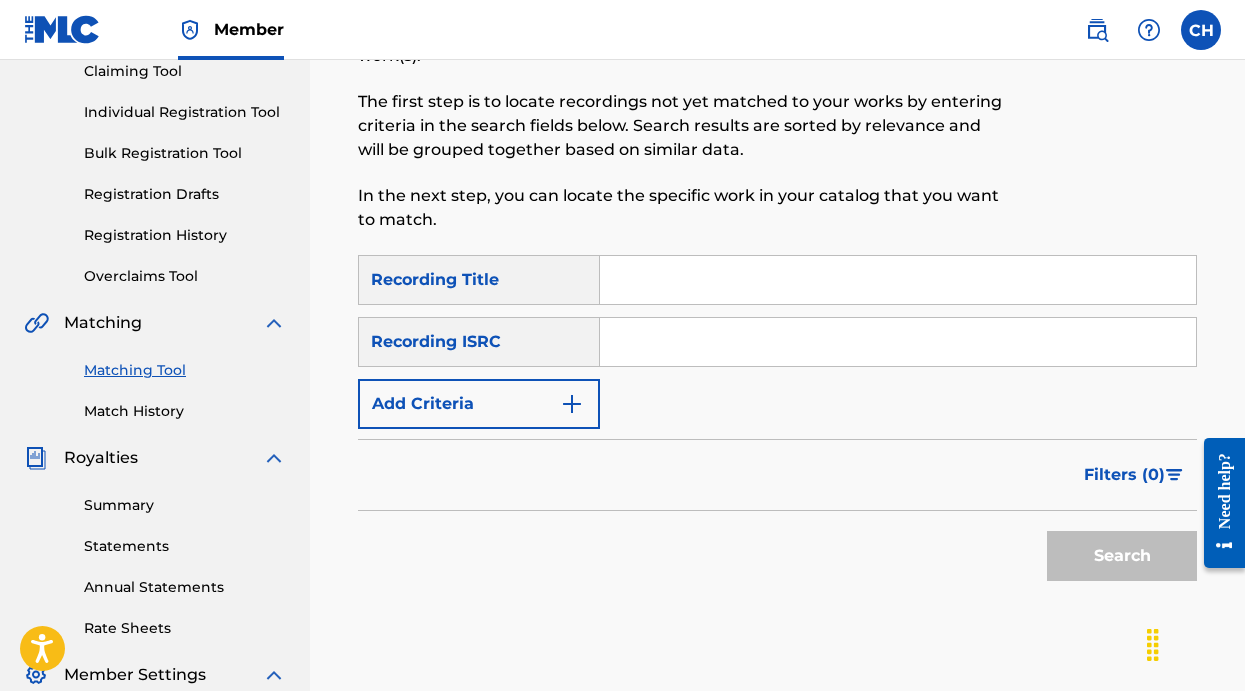 click at bounding box center (898, 280) 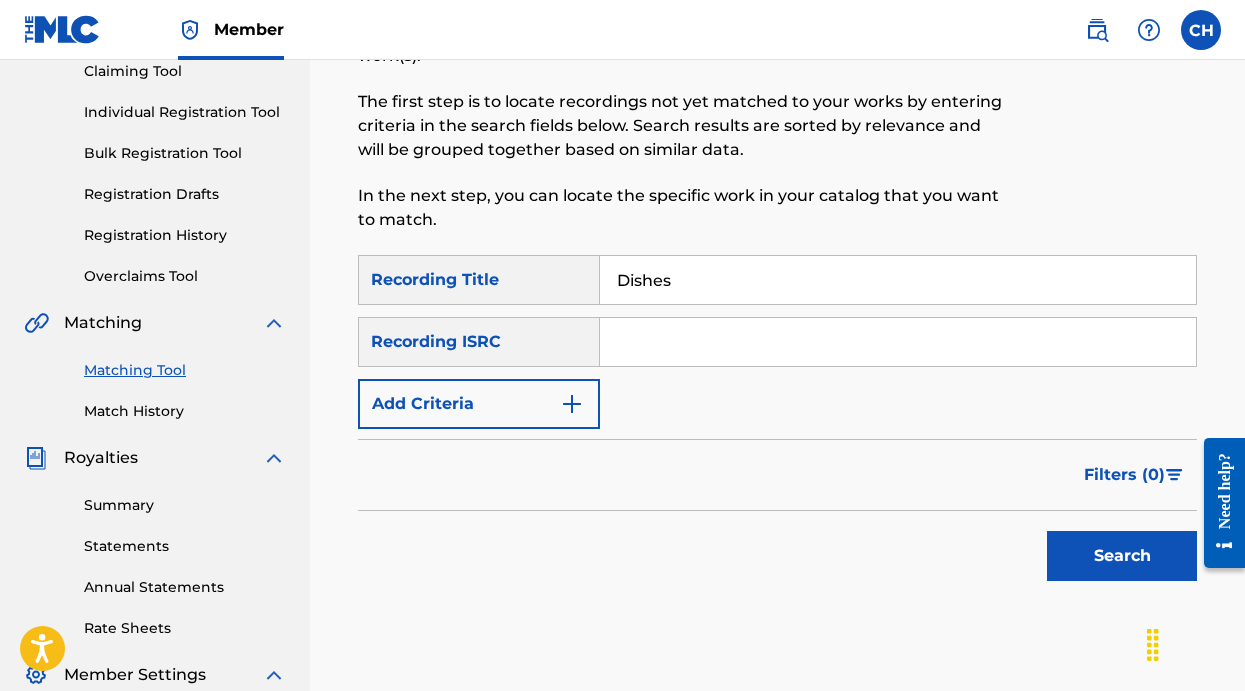 type on "Dishes" 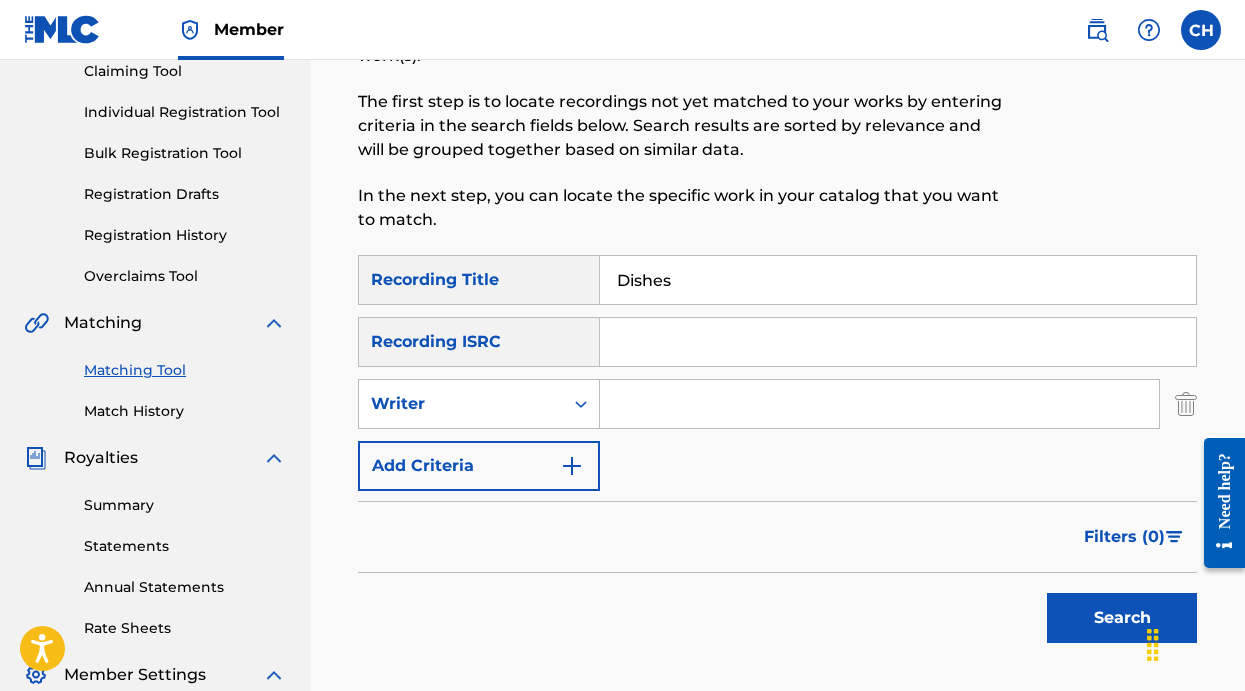 click at bounding box center (879, 404) 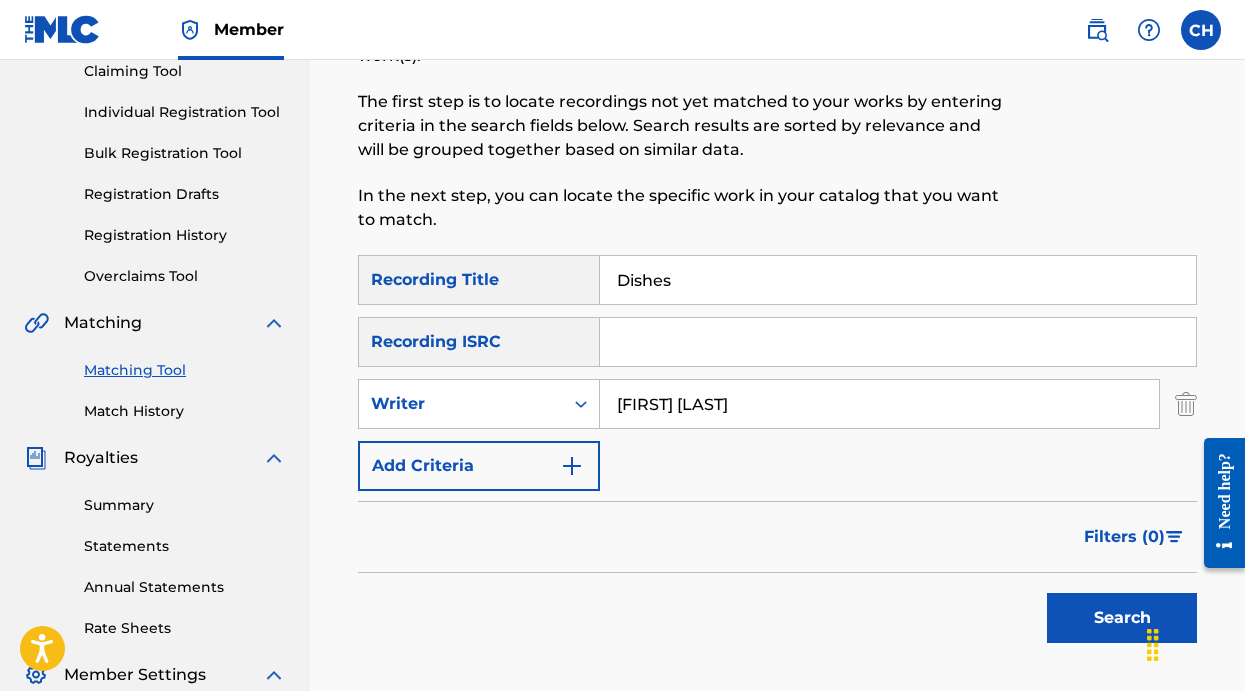 type on "[FIRST] [LAST]" 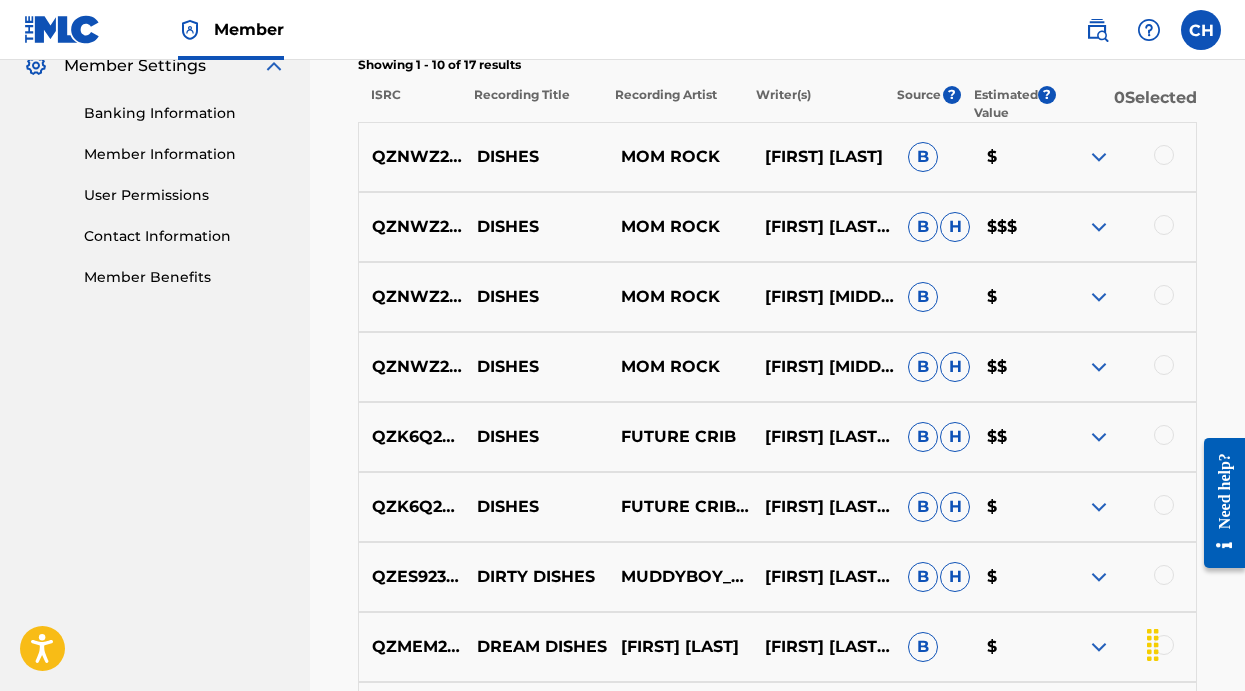 scroll, scrollTop: 832, scrollLeft: 0, axis: vertical 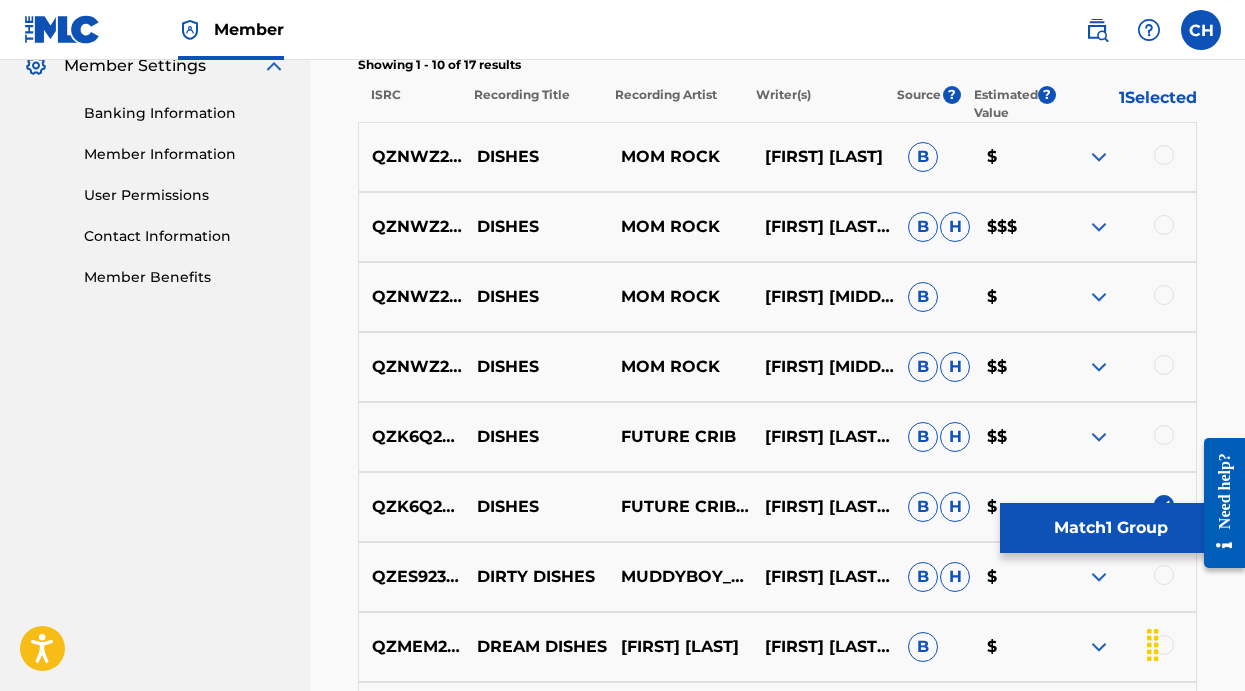 click on "QZK6Q2057113 DISHES FUTURE CRIB [FIRST] [LAST] [LAST] B H $$" at bounding box center [777, 437] 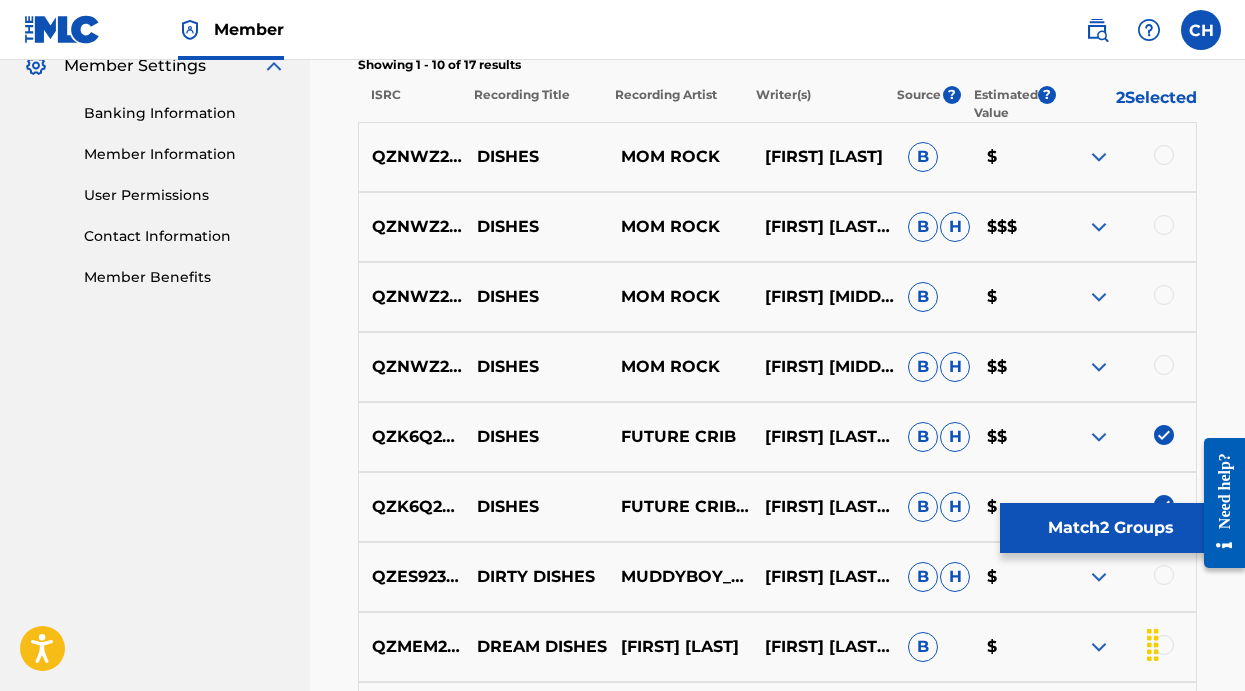 click on "QZNWZ2215990 DISHES MOM ROCK [FIRST] [MIDDLE] [LAST], [FIRST] [LAST], [FIRST] [LAST] B H $$" at bounding box center (777, 367) 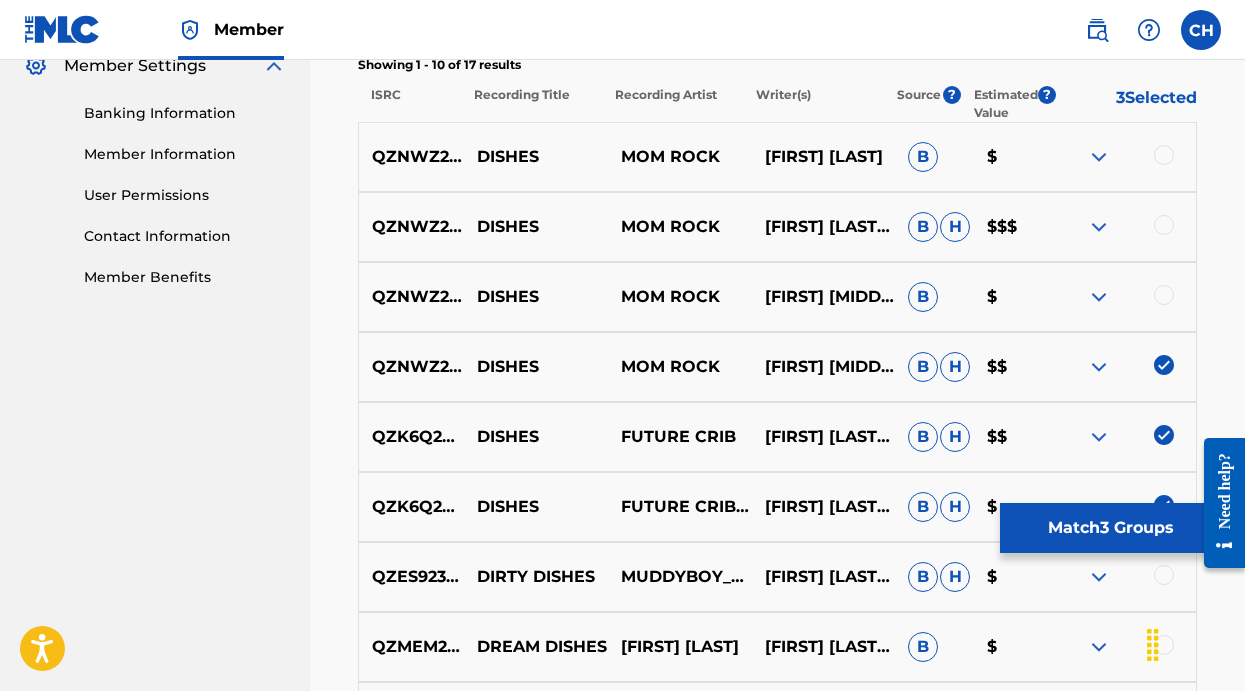 click at bounding box center [1164, 295] 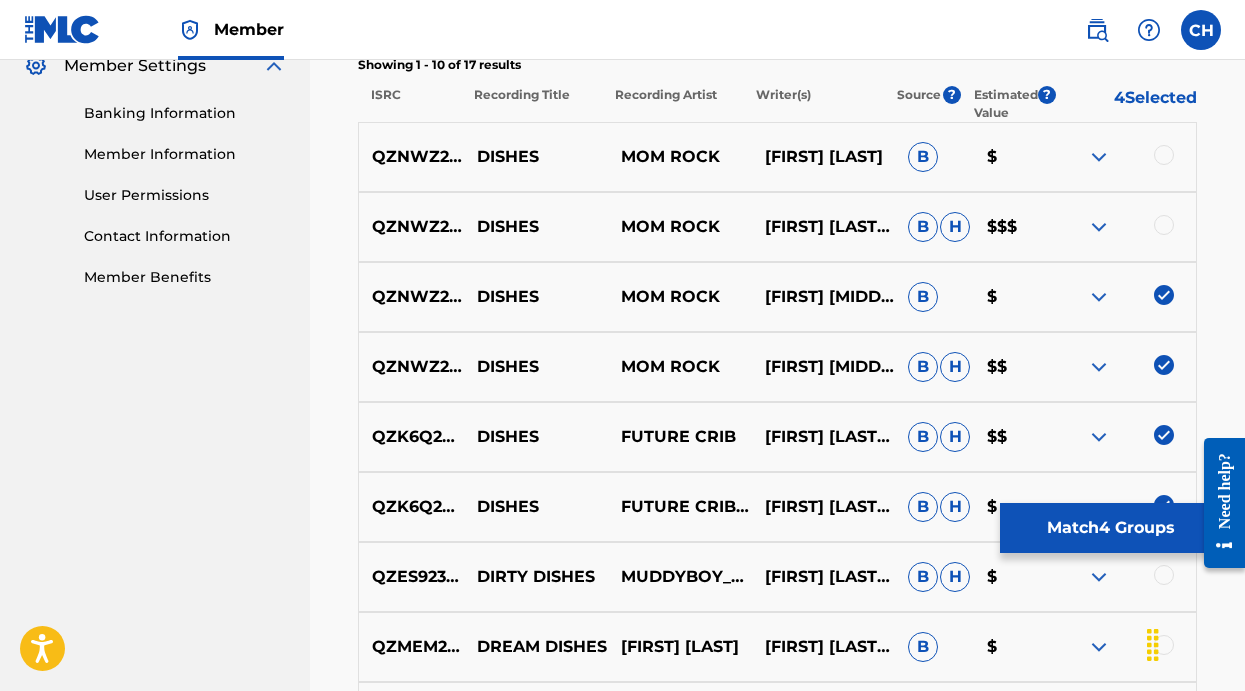 click at bounding box center (1164, 225) 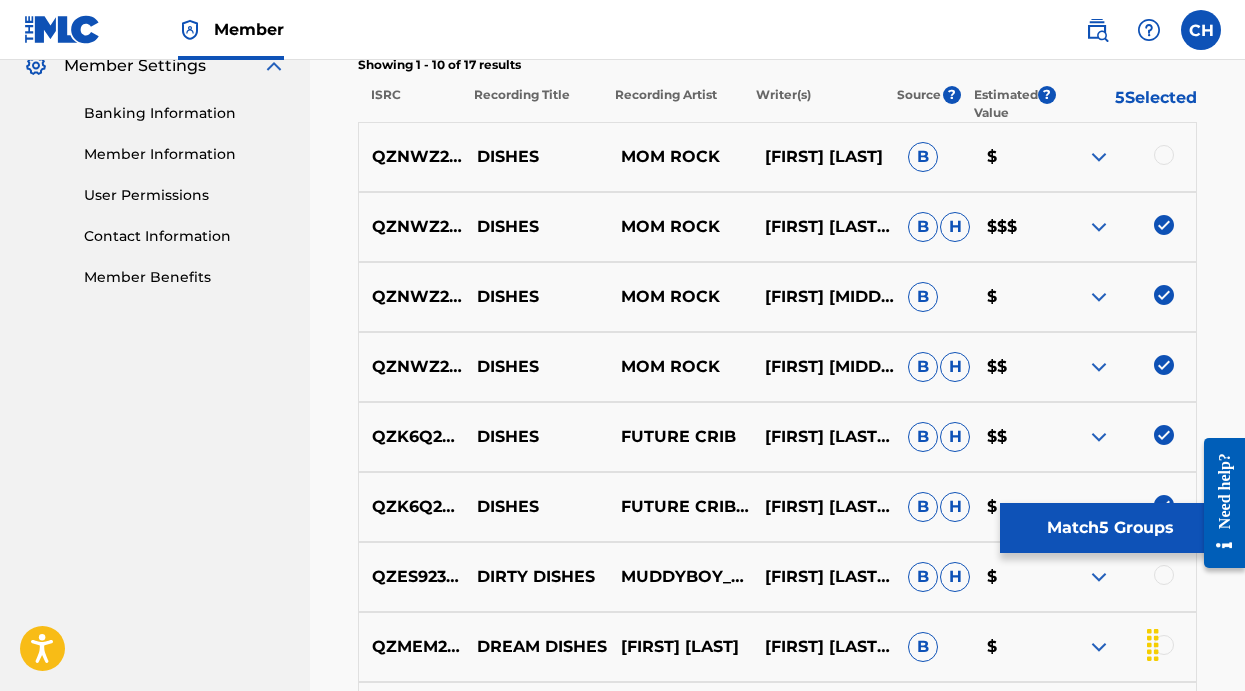 click at bounding box center (1164, 155) 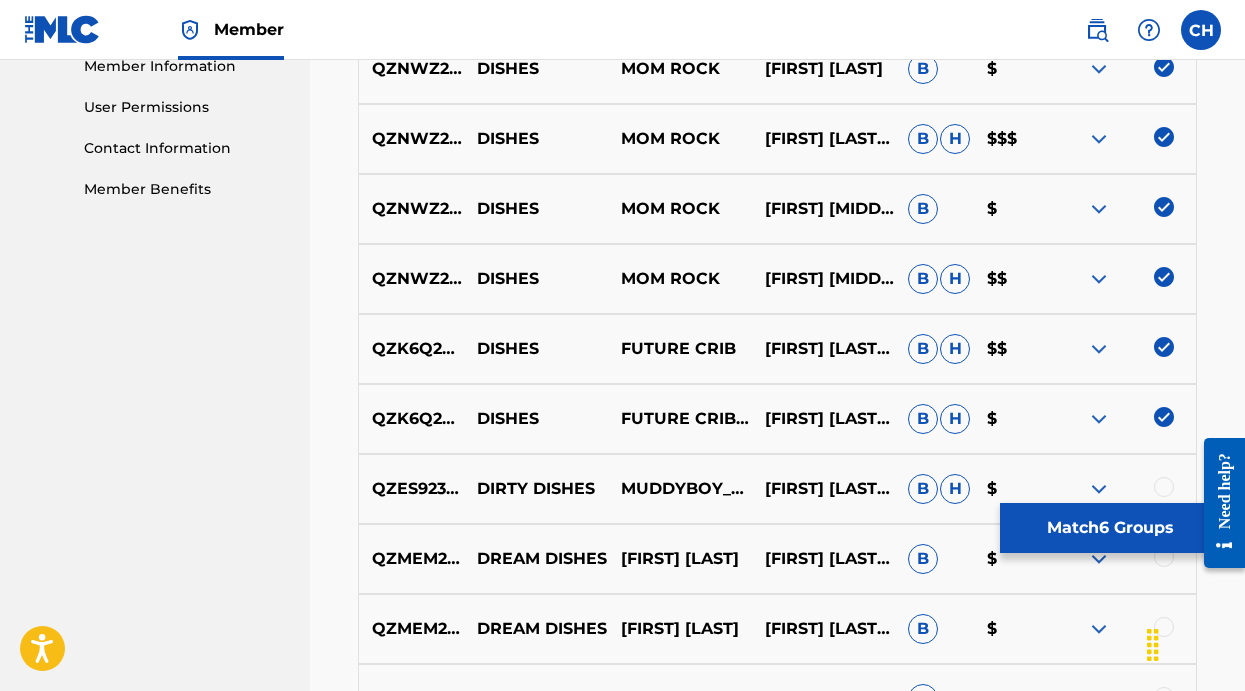 scroll, scrollTop: 920, scrollLeft: 0, axis: vertical 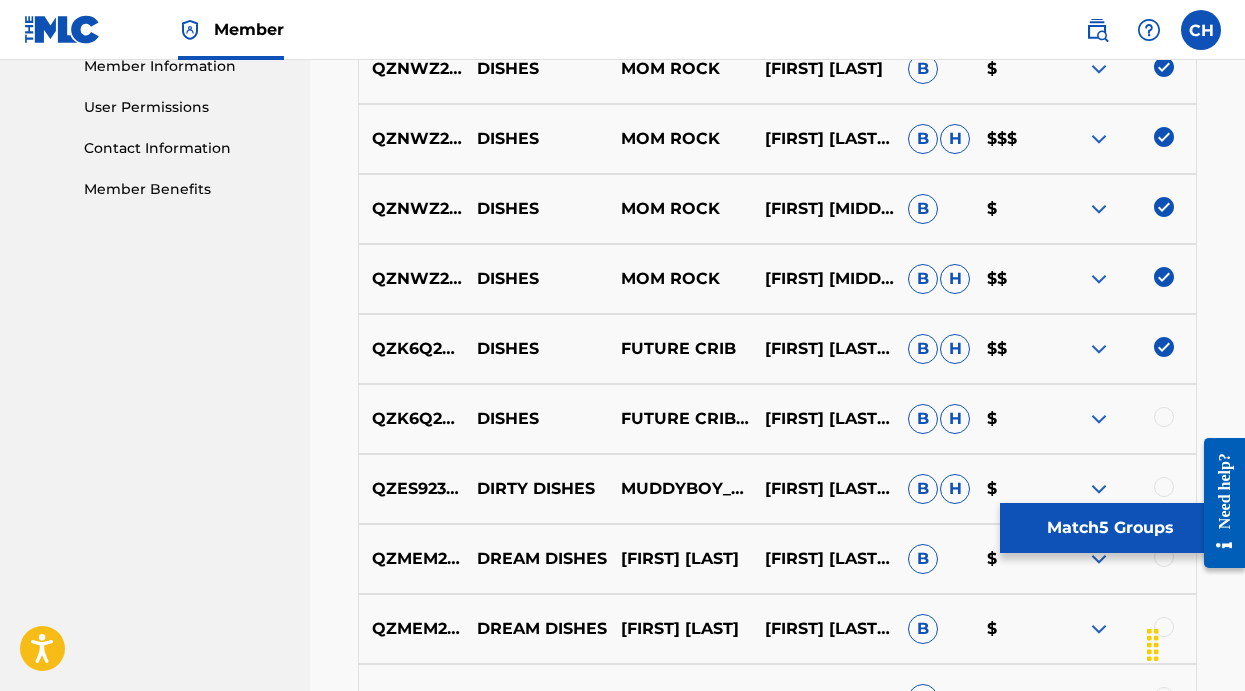 click at bounding box center [1164, 347] 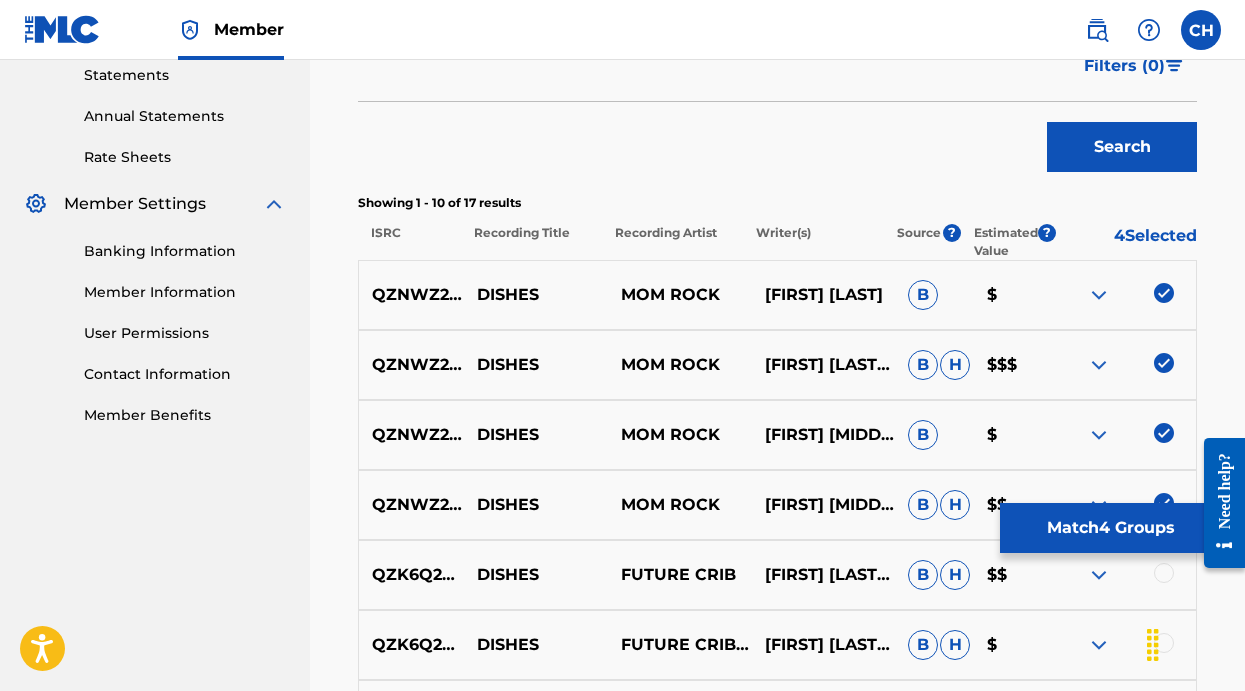 scroll, scrollTop: 590, scrollLeft: 0, axis: vertical 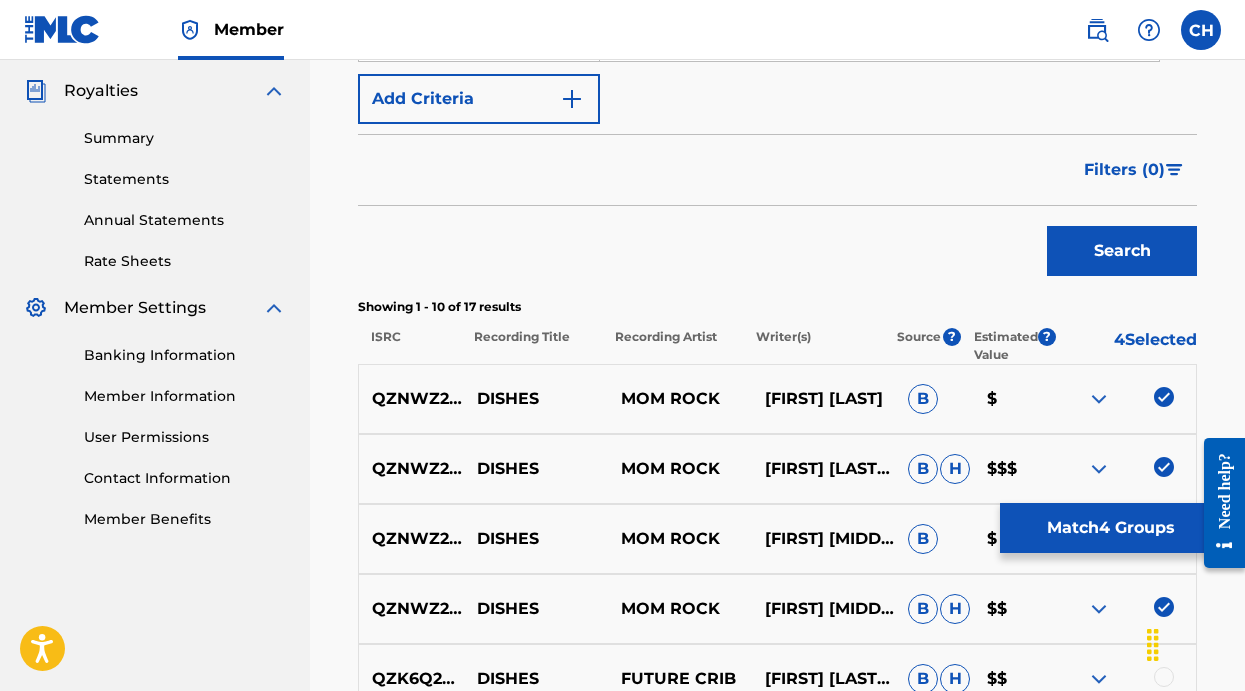 click on "Match  4 Groups" at bounding box center [1110, 528] 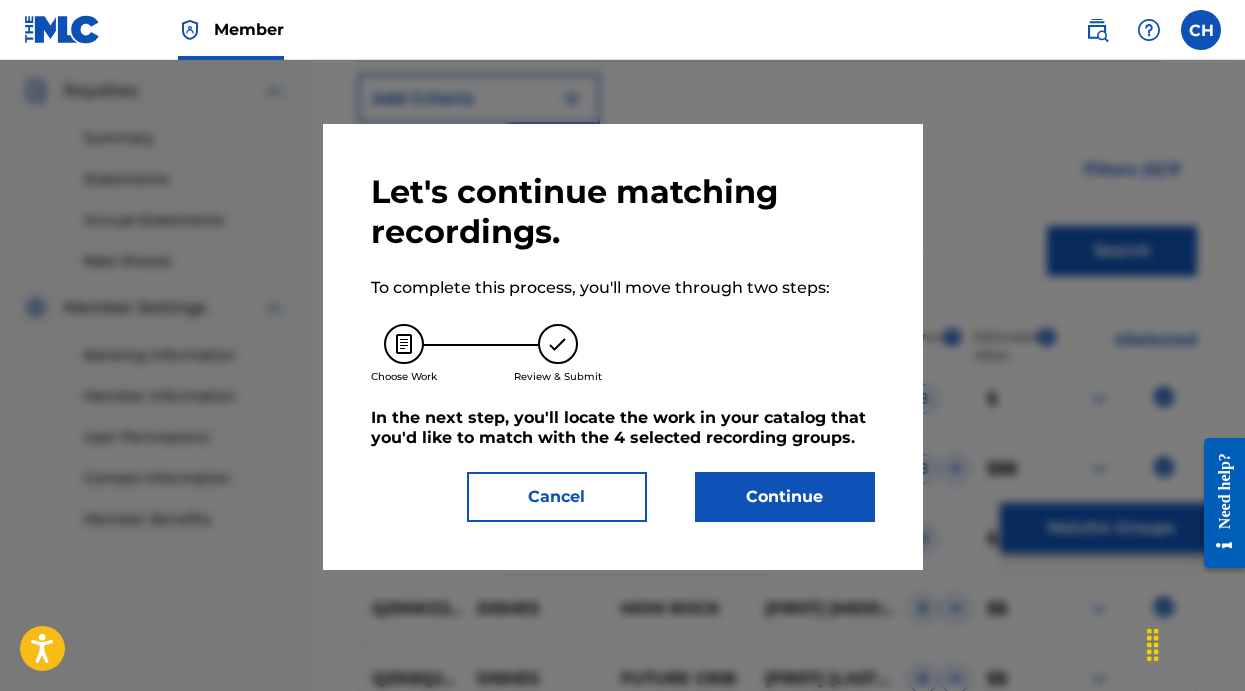 click on "Continue" at bounding box center [785, 497] 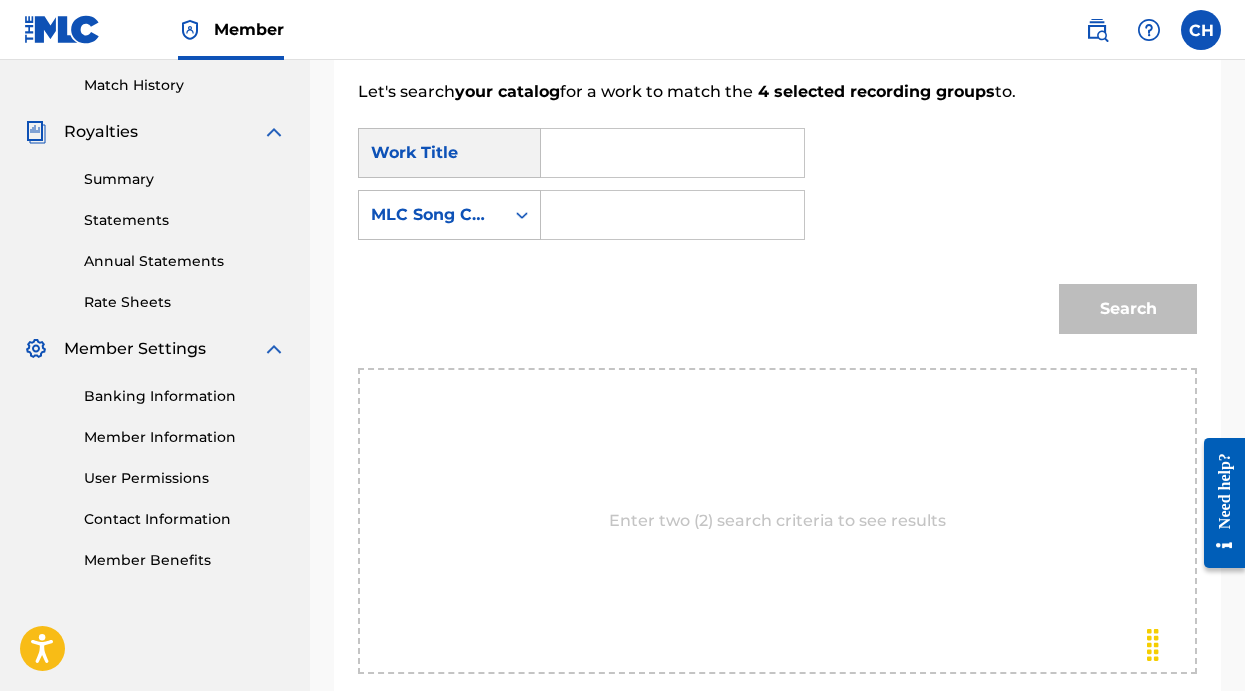 click at bounding box center [672, 153] 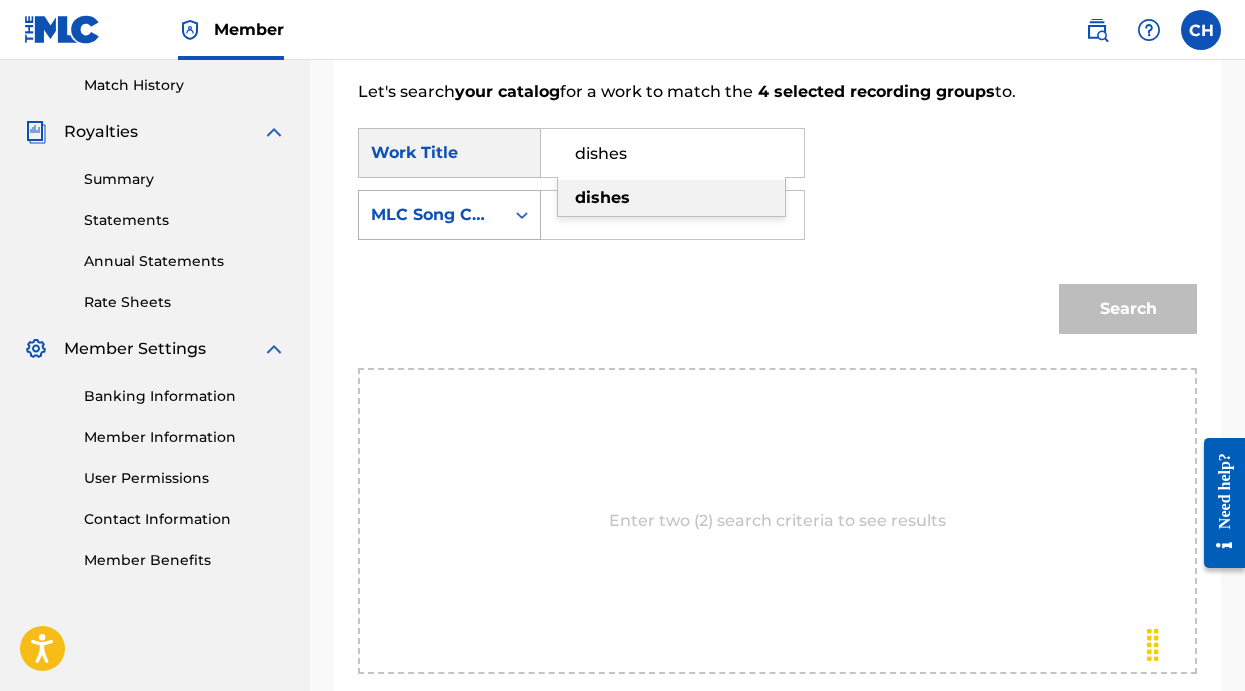 type on "dishes" 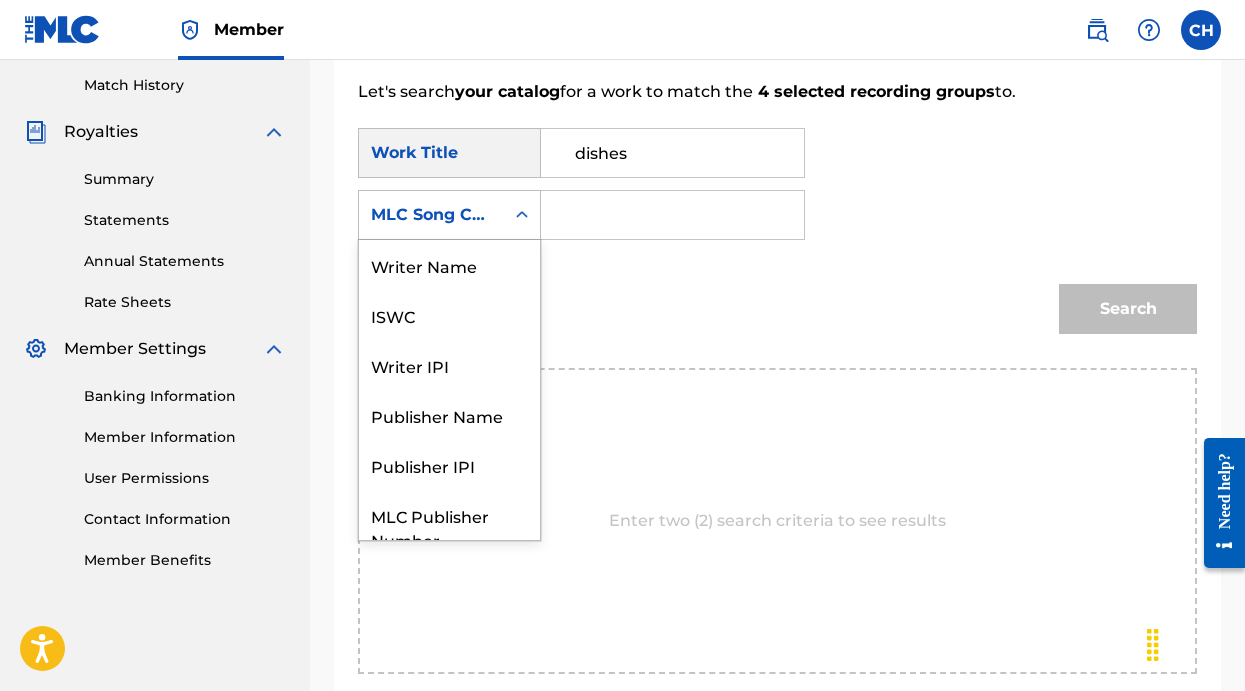 click on "MLC Song Code" at bounding box center [431, 215] 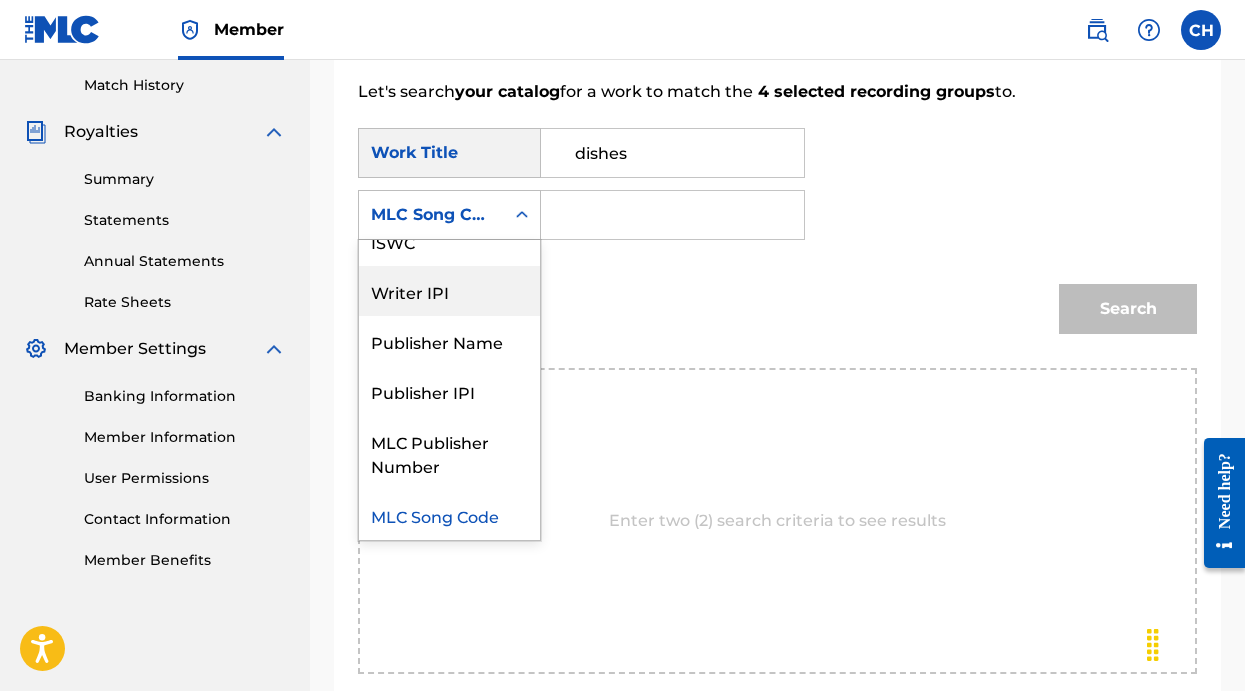 scroll, scrollTop: 0, scrollLeft: 0, axis: both 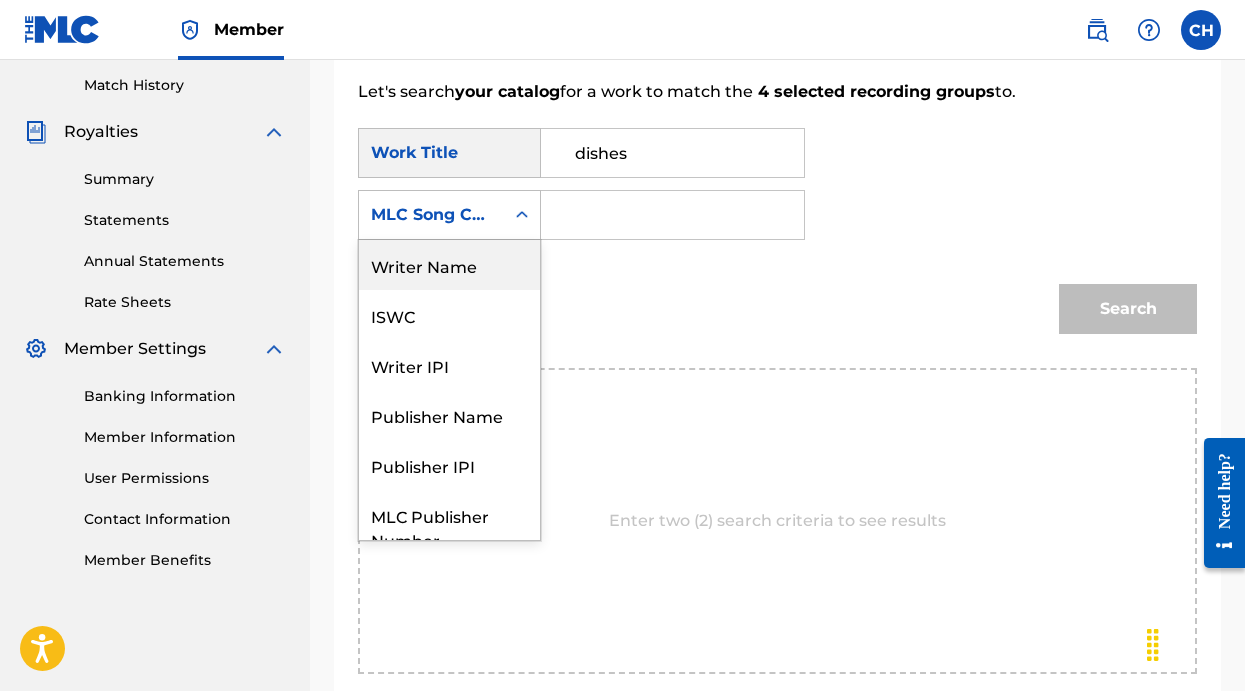 click on "Writer Name" at bounding box center [449, 265] 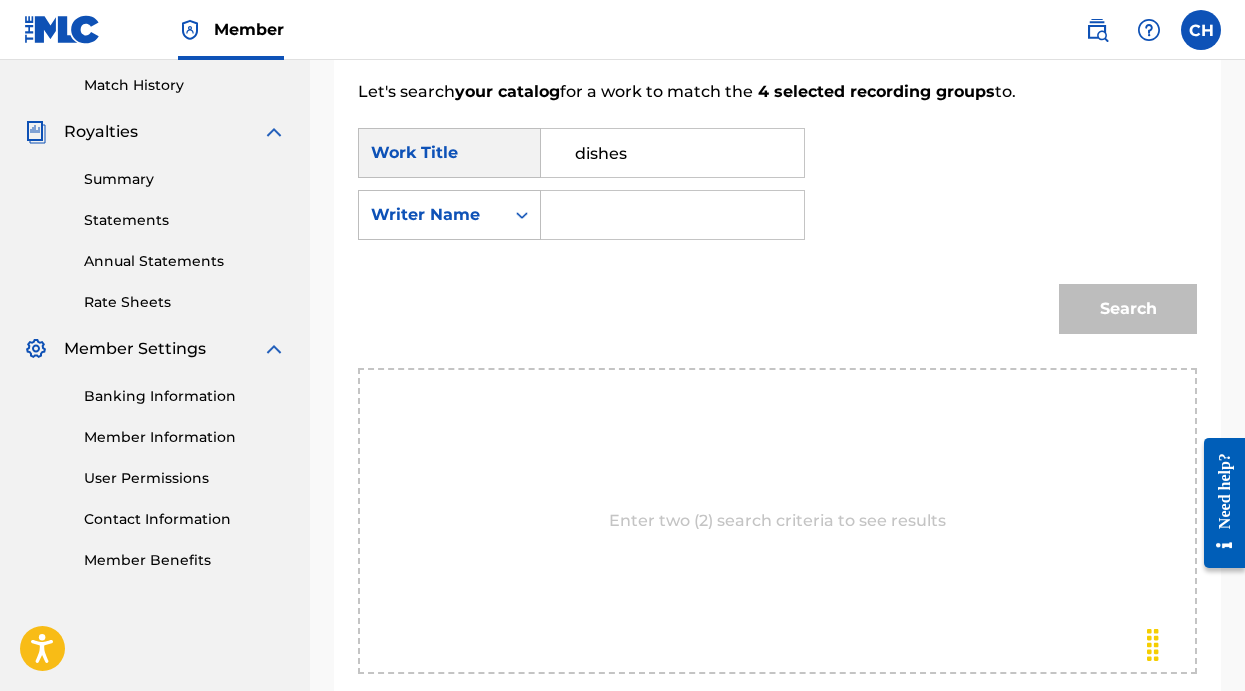 click at bounding box center (672, 215) 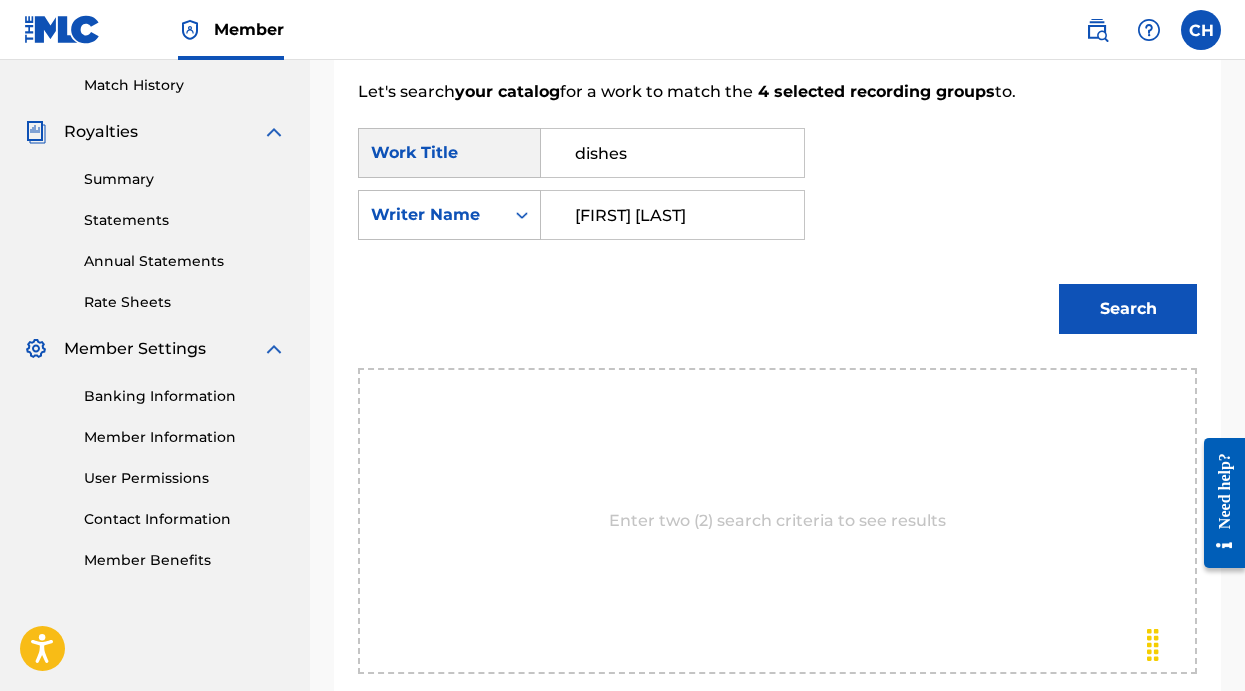 type on "[FIRST] [LAST]" 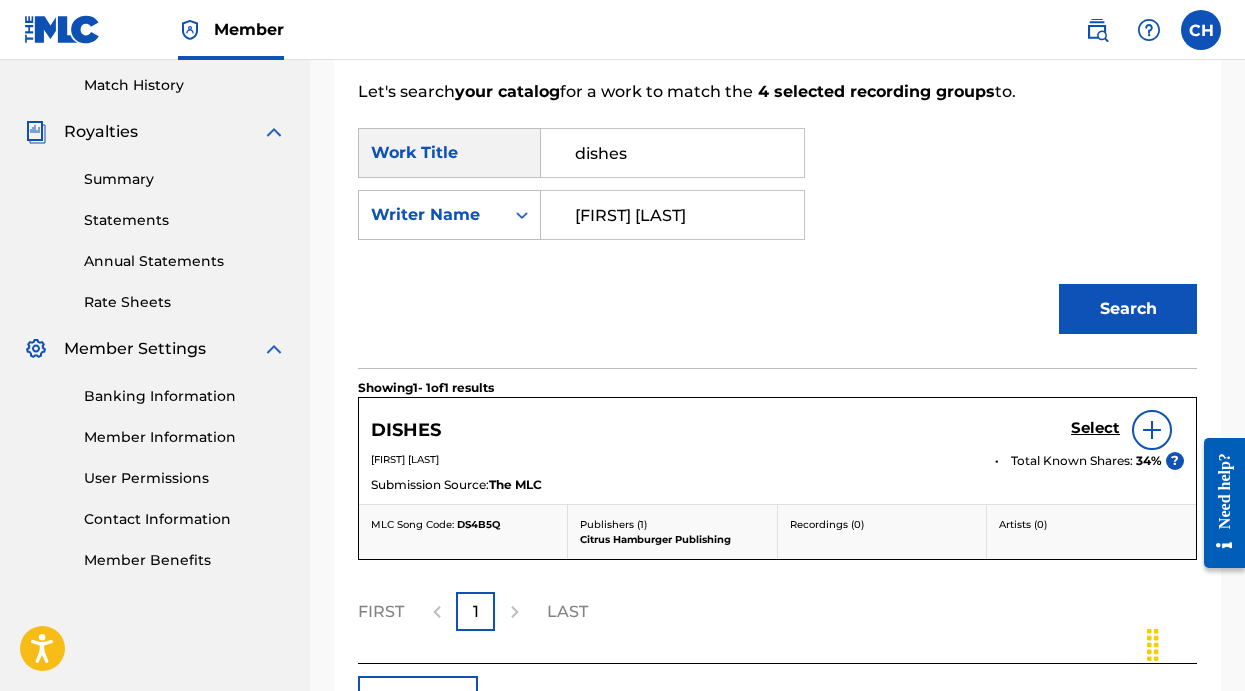 click at bounding box center (1152, 430) 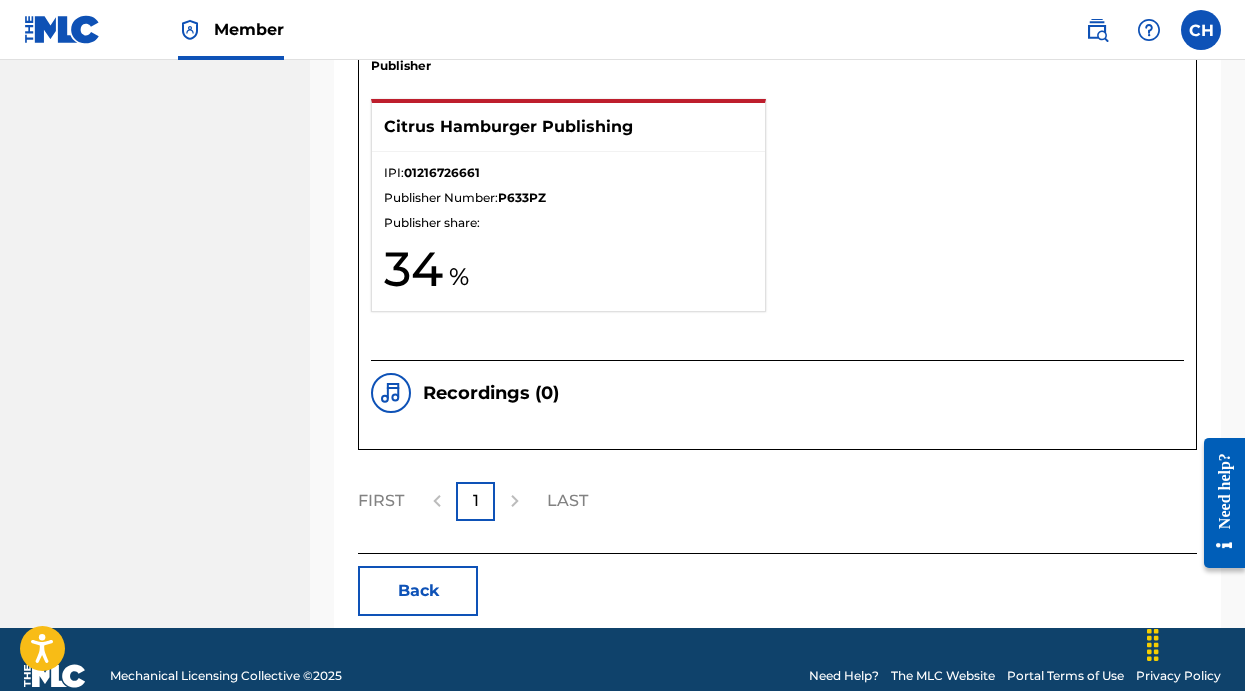 scroll, scrollTop: 1562, scrollLeft: 0, axis: vertical 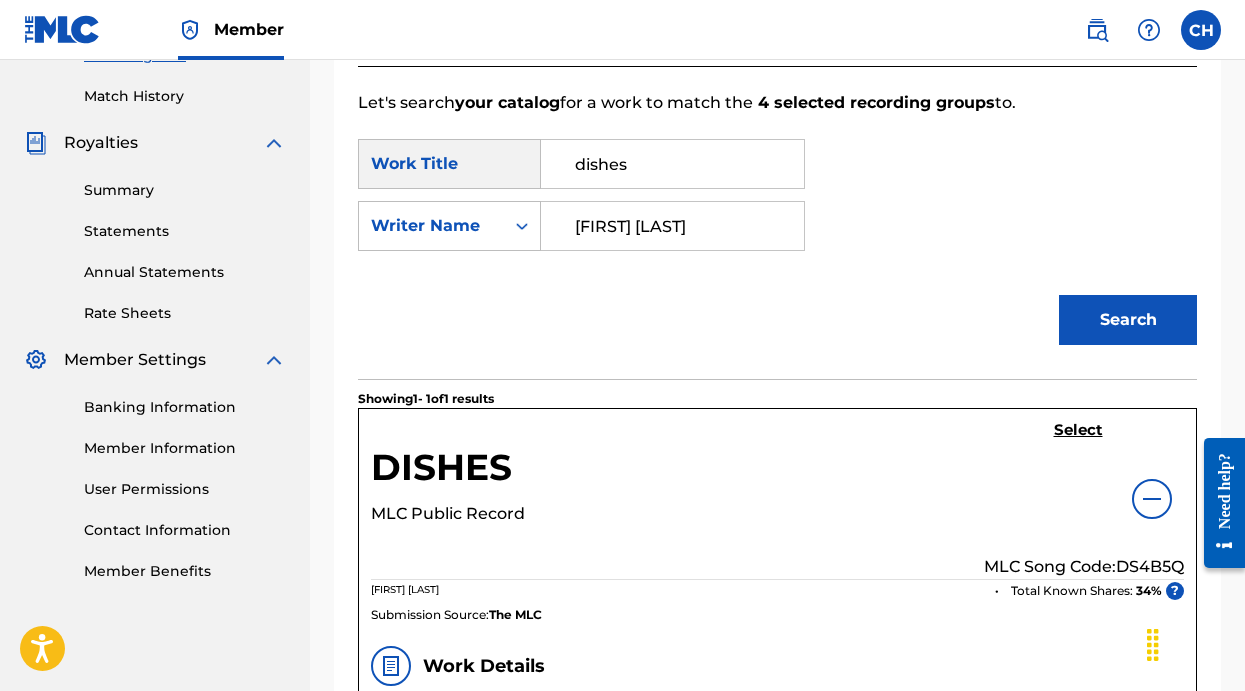 click on "Select" at bounding box center (1078, 430) 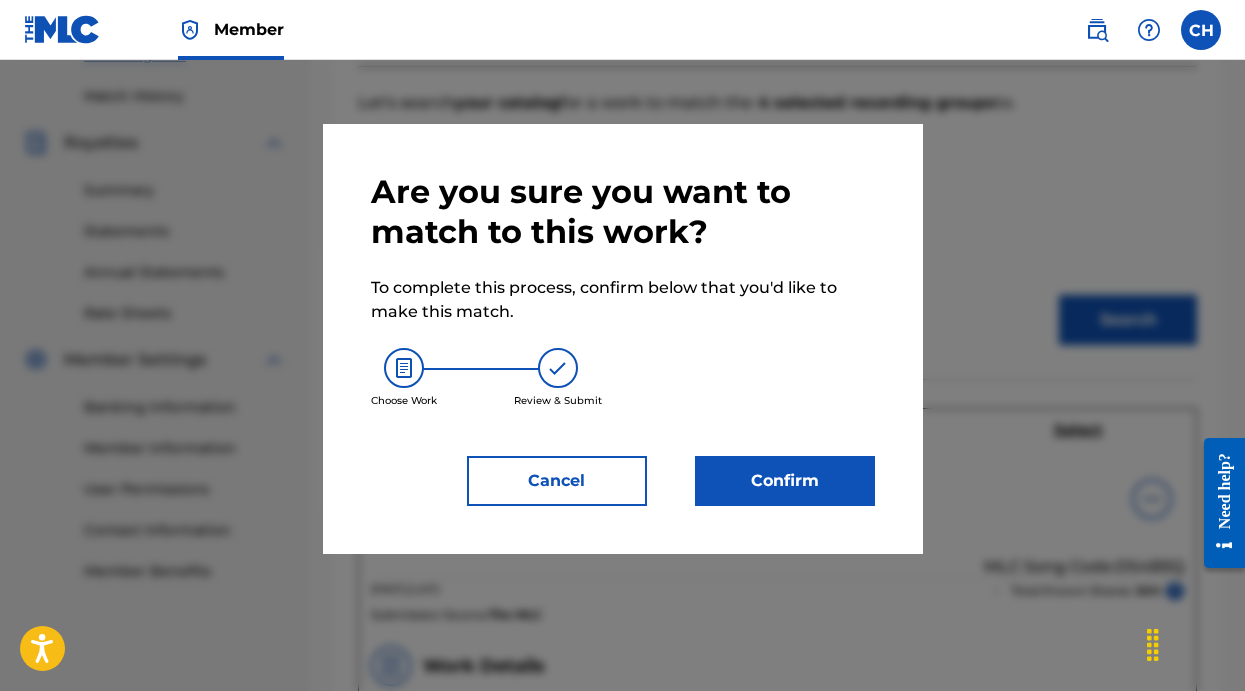 click on "Confirm" at bounding box center [785, 481] 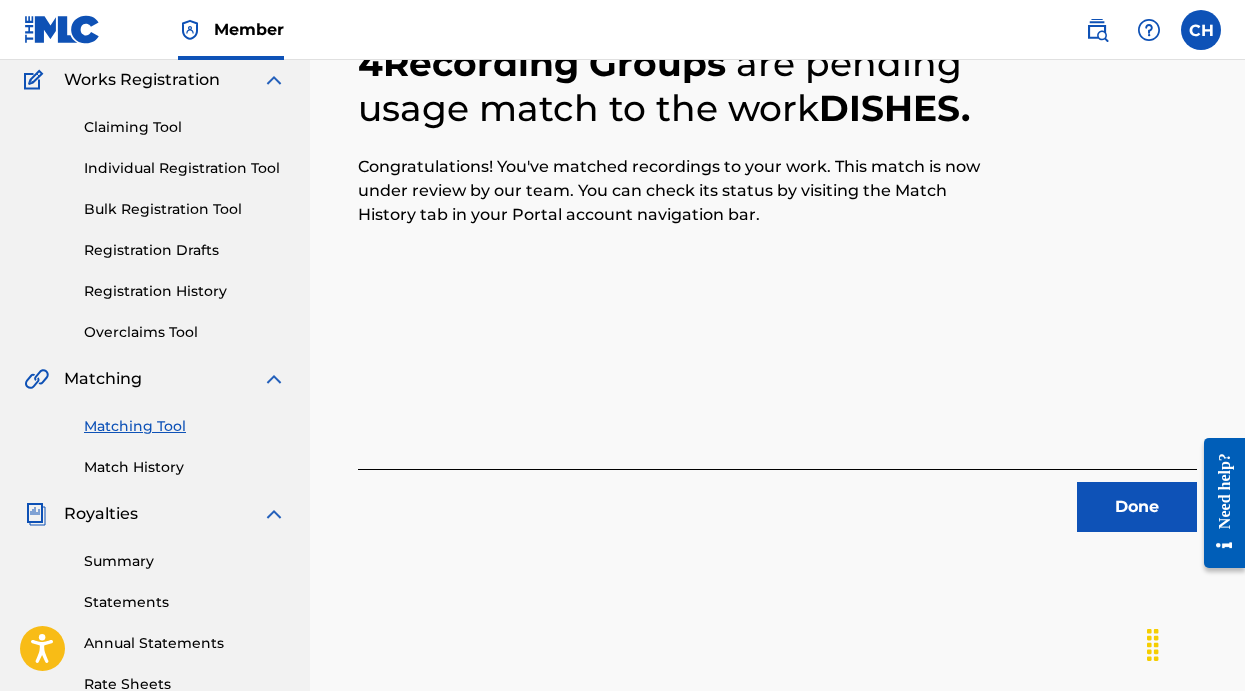 click on "Done" at bounding box center [1137, 507] 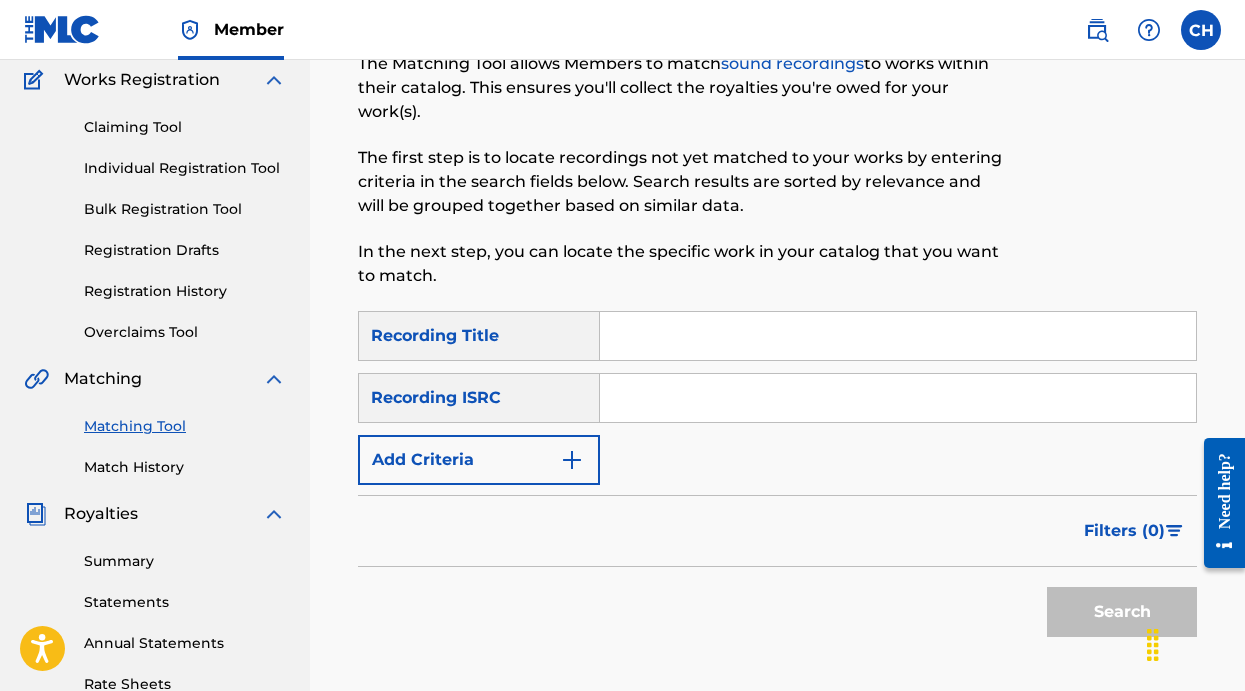 click at bounding box center (898, 336) 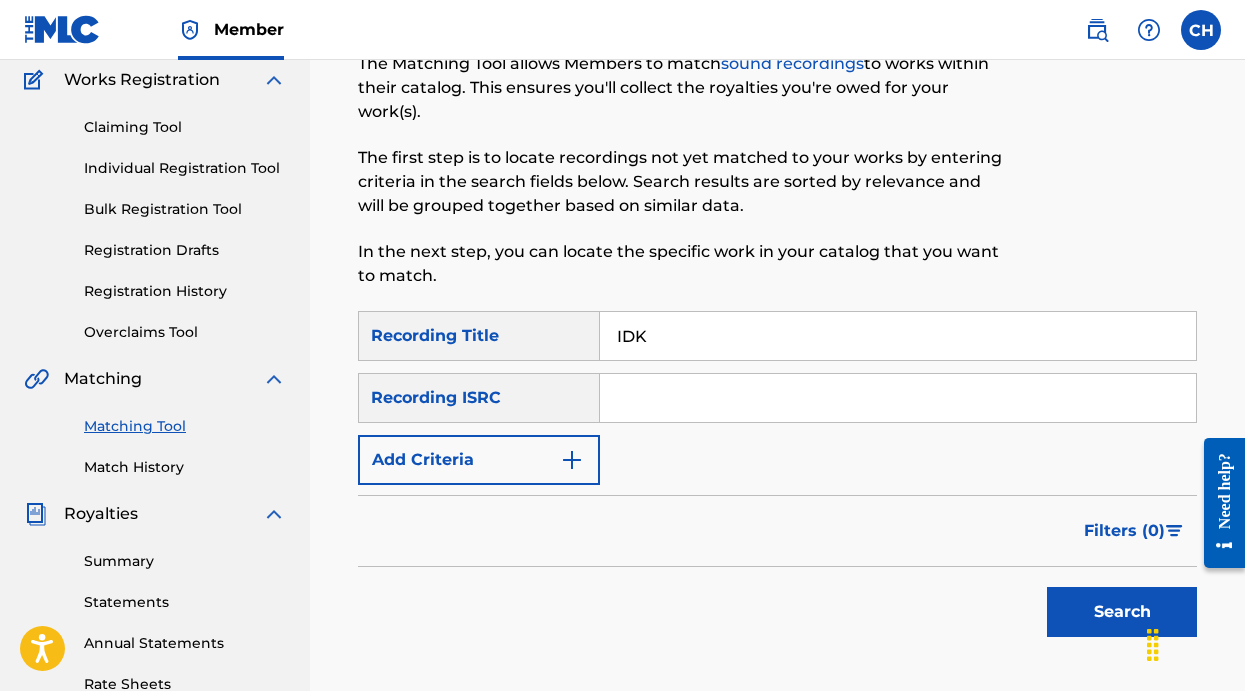 type on "IDK" 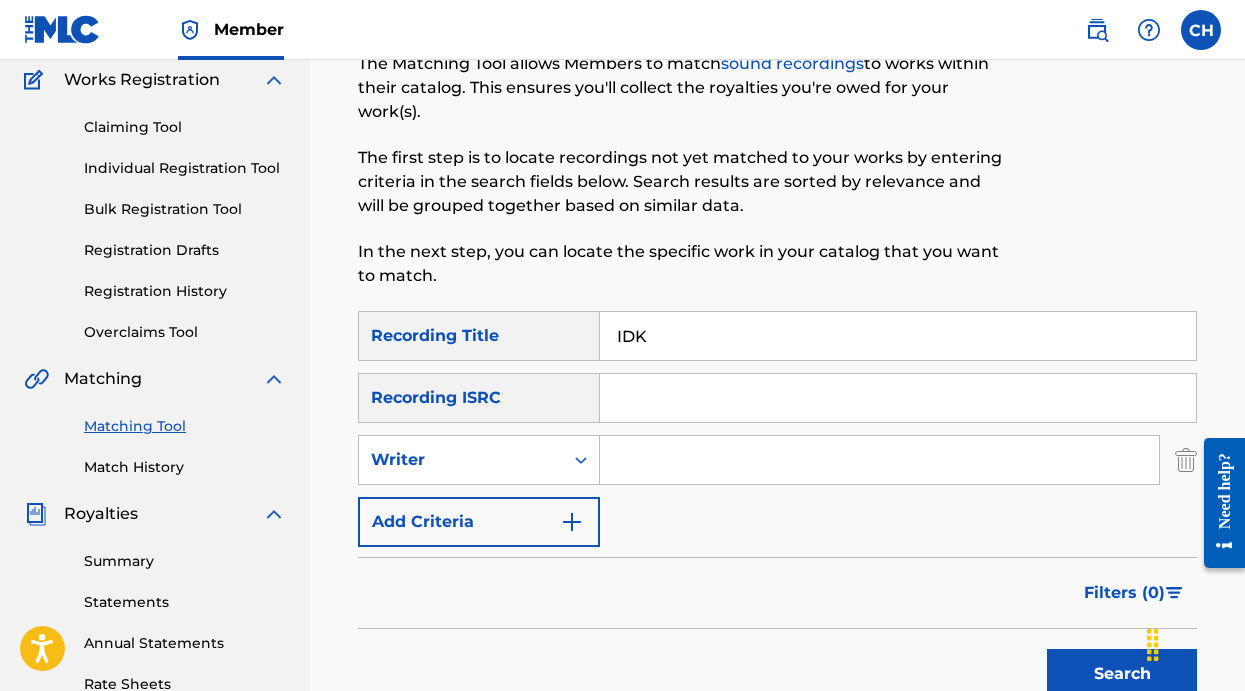 click at bounding box center [879, 460] 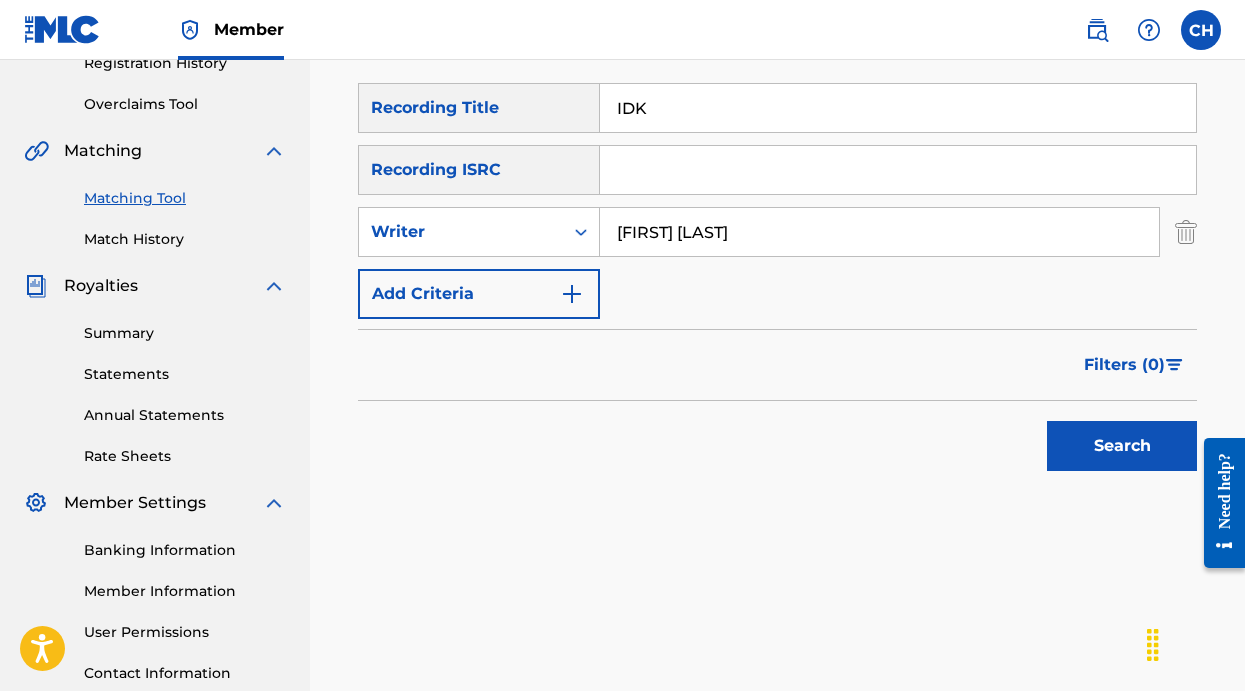 type on "[FIRST] [LAST]" 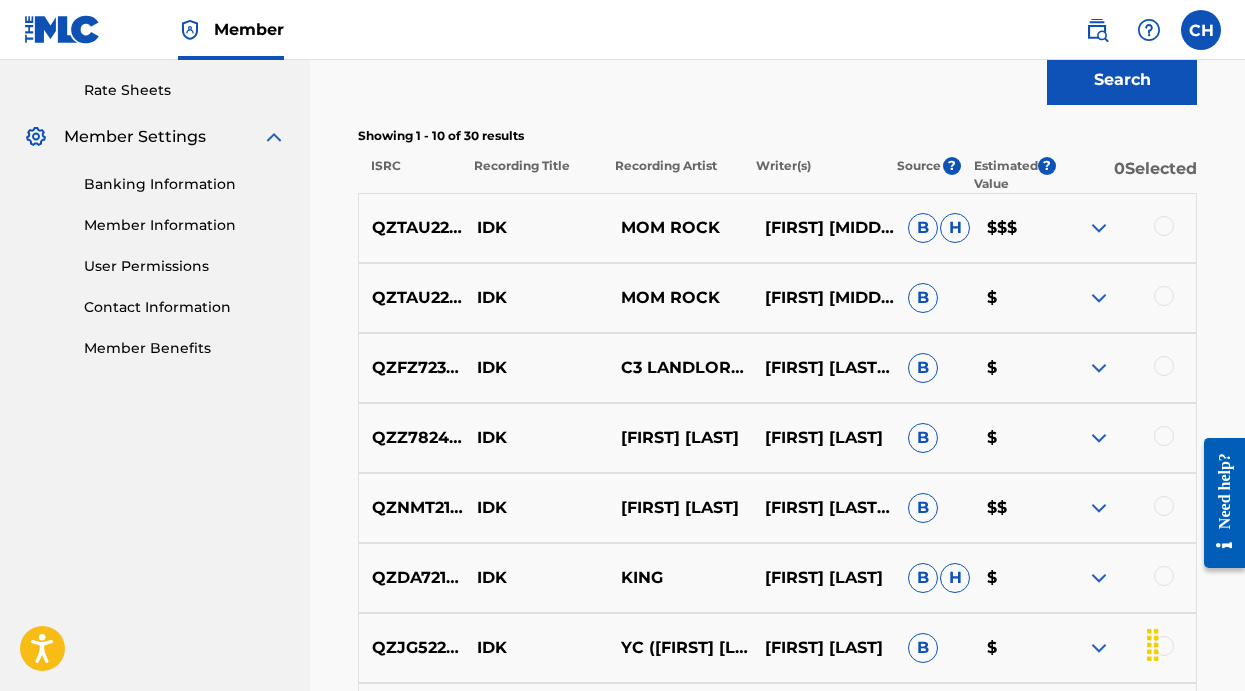 scroll, scrollTop: 807, scrollLeft: 0, axis: vertical 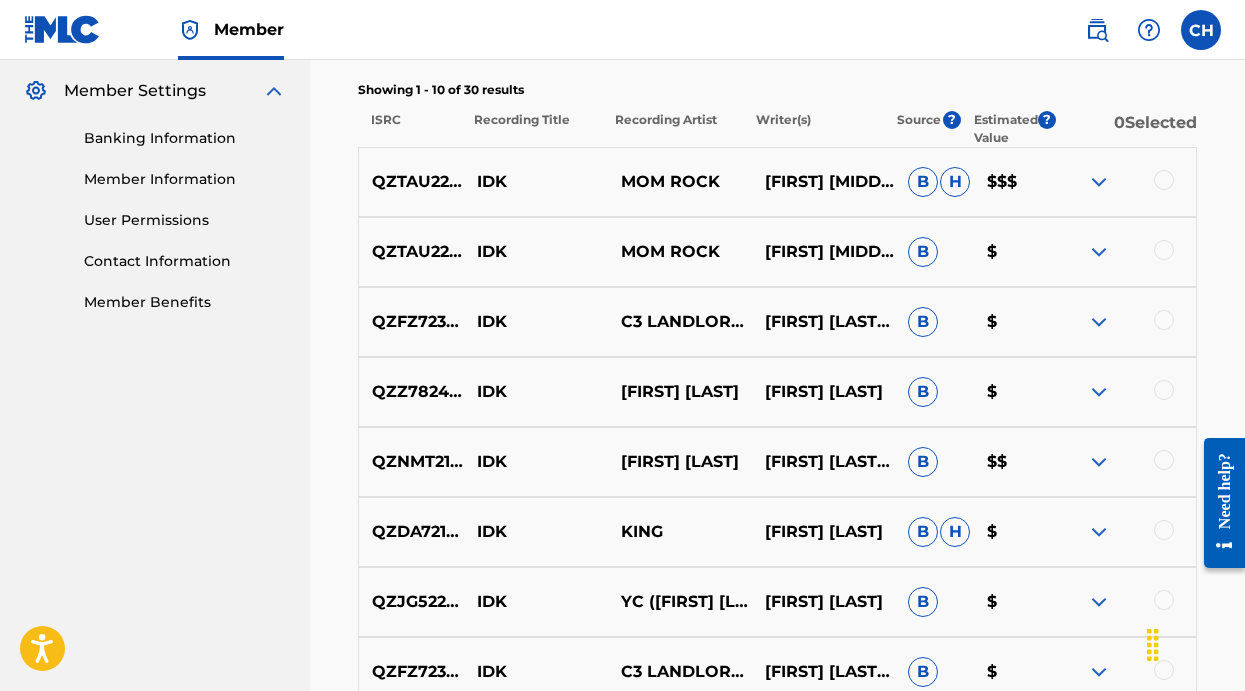 click at bounding box center (1164, 180) 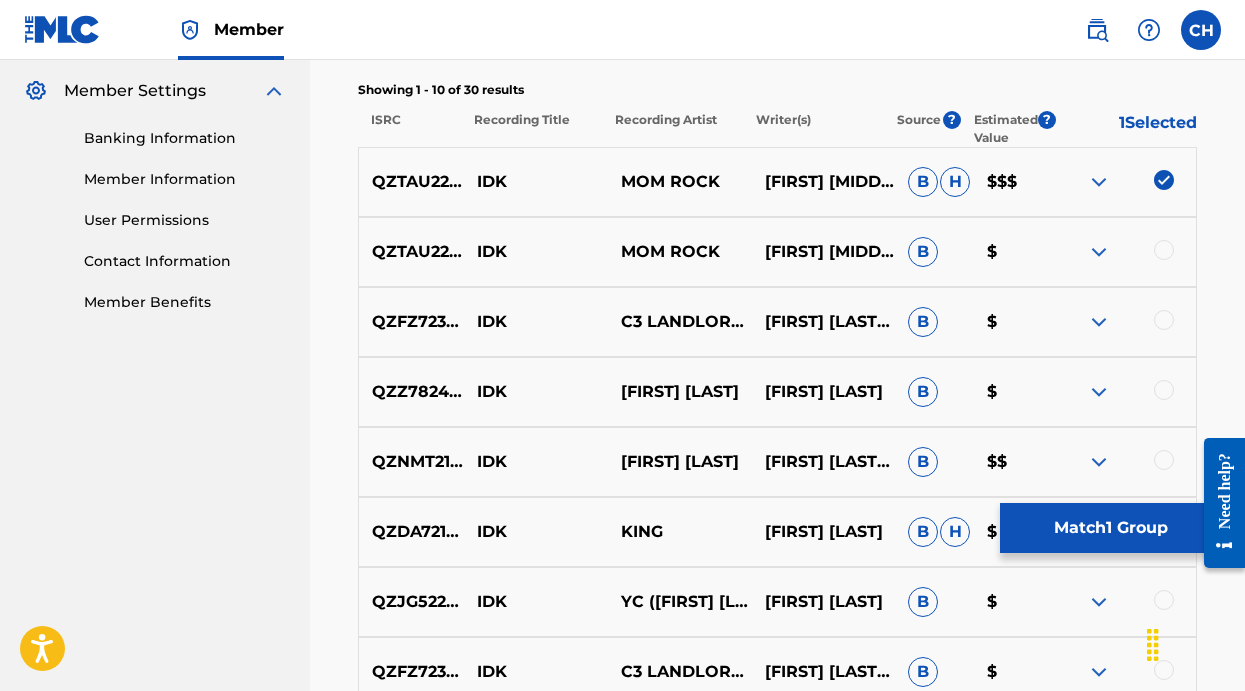 click at bounding box center [1164, 250] 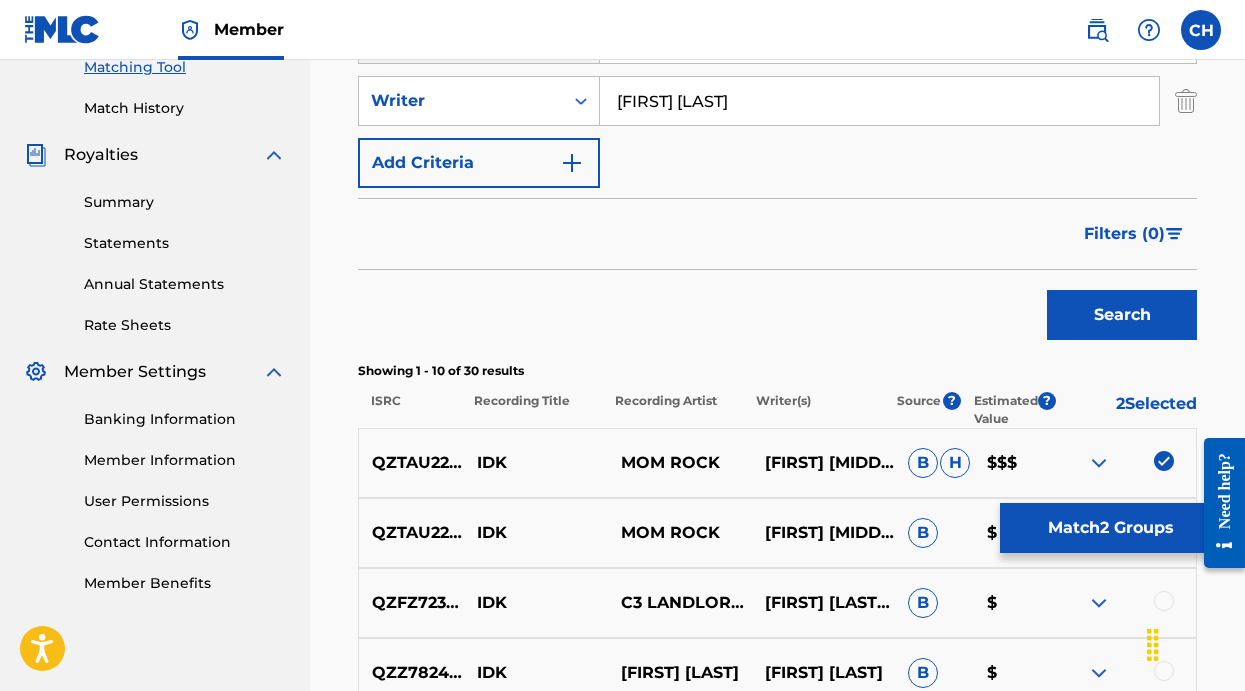 scroll, scrollTop: 536, scrollLeft: 0, axis: vertical 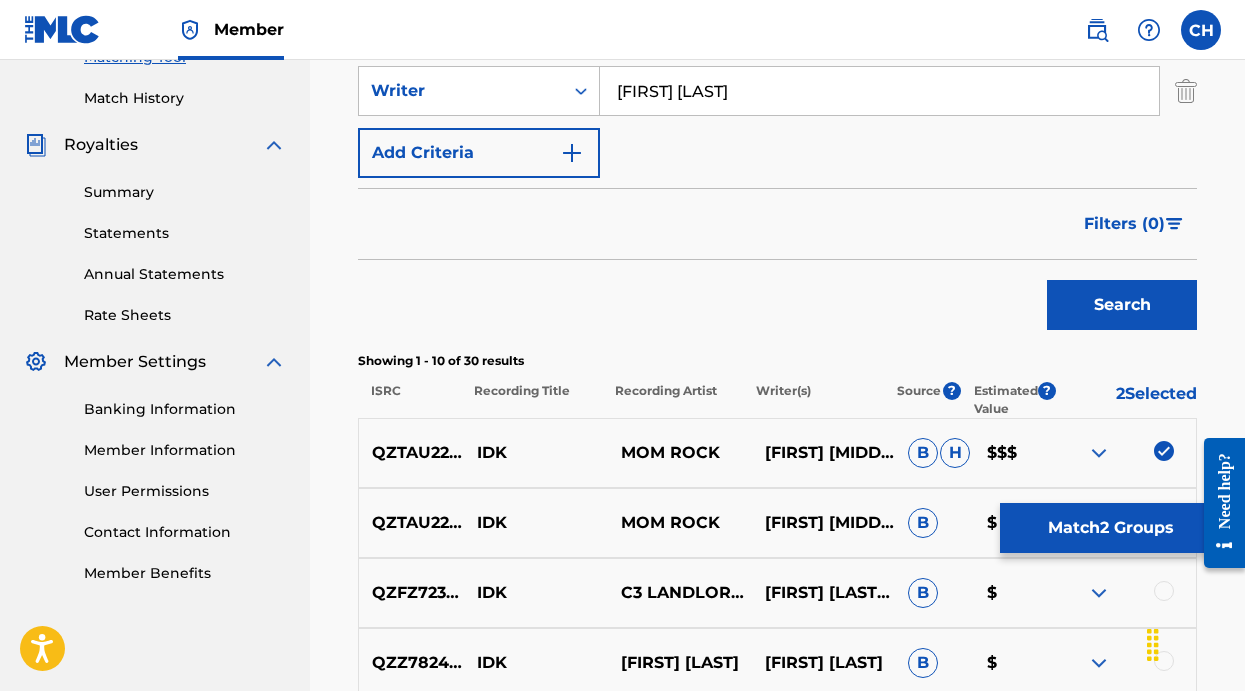 click on "Match  2 Groups" at bounding box center [1110, 528] 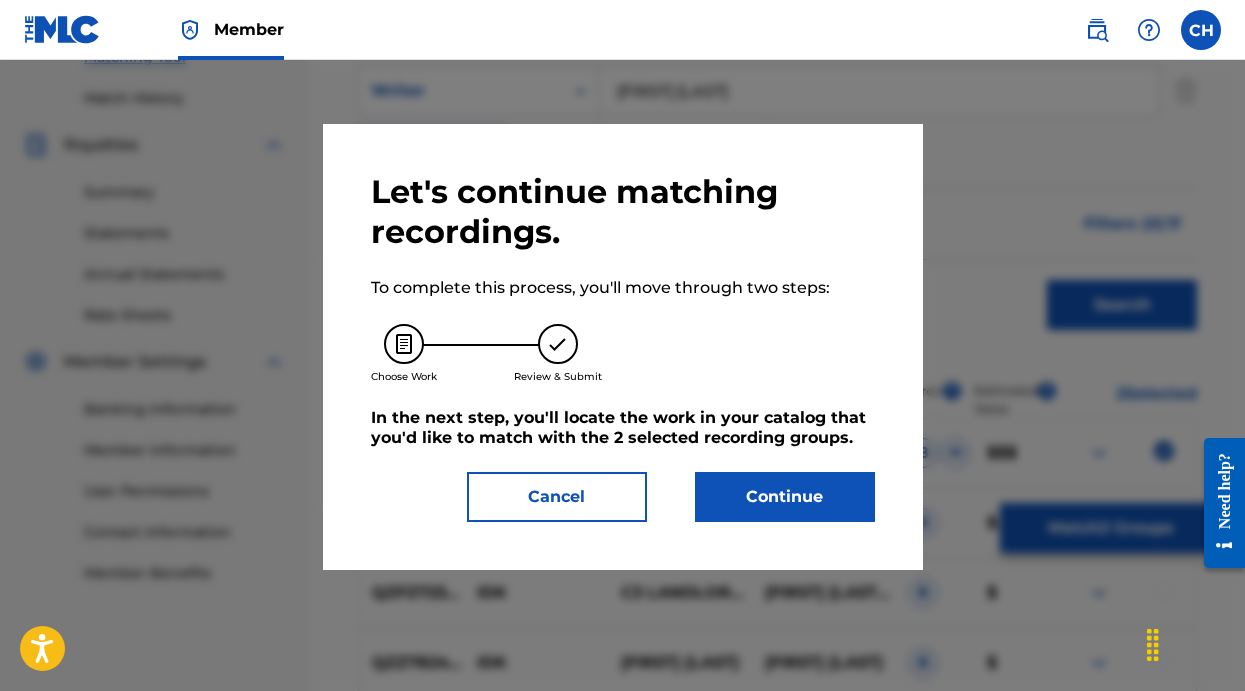 click on "Continue" at bounding box center [785, 497] 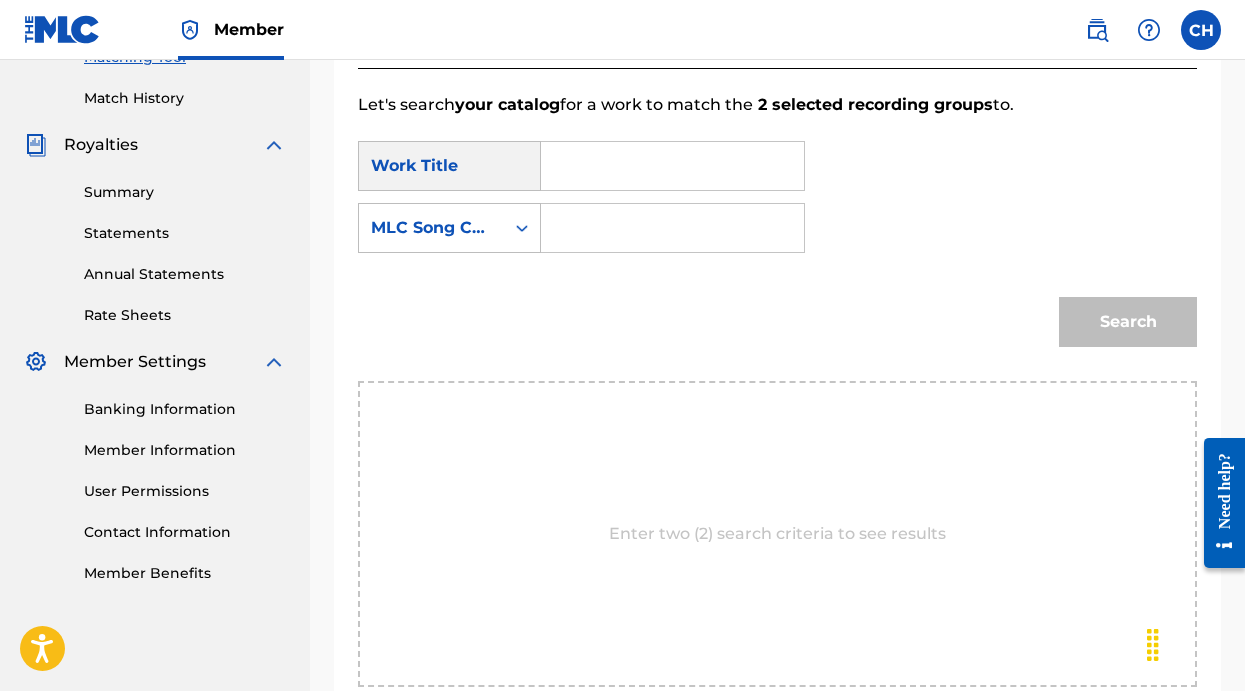 click at bounding box center (672, 166) 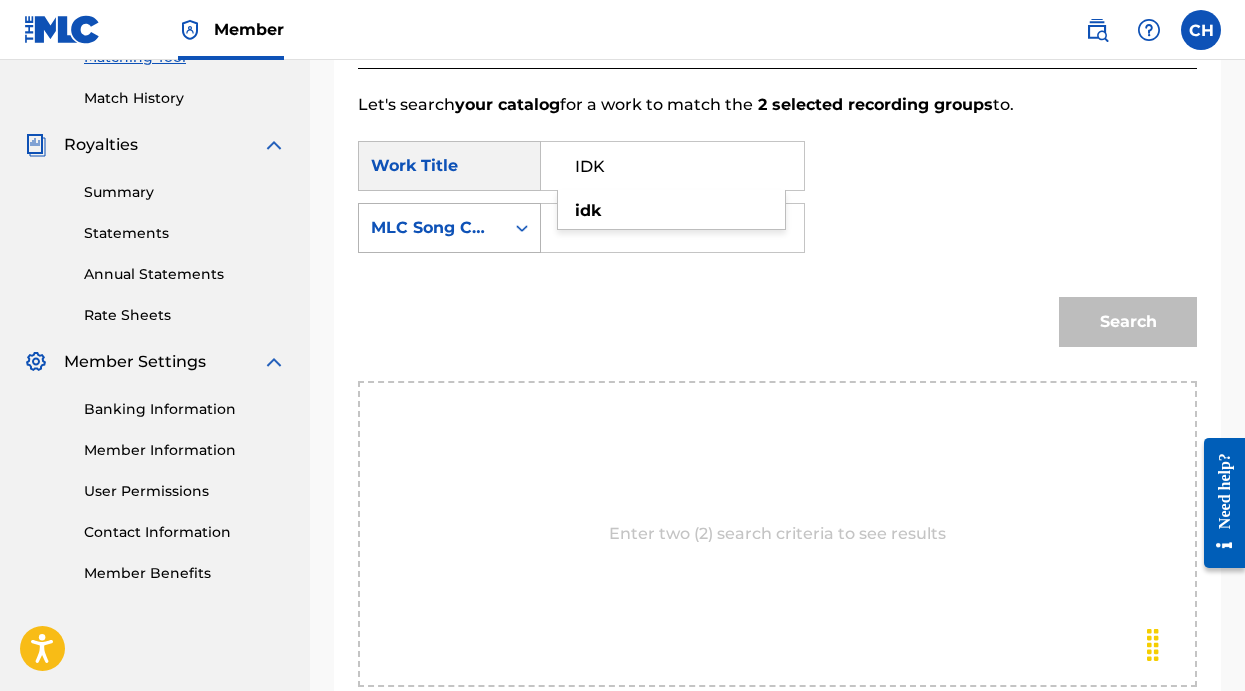 type on "IDK" 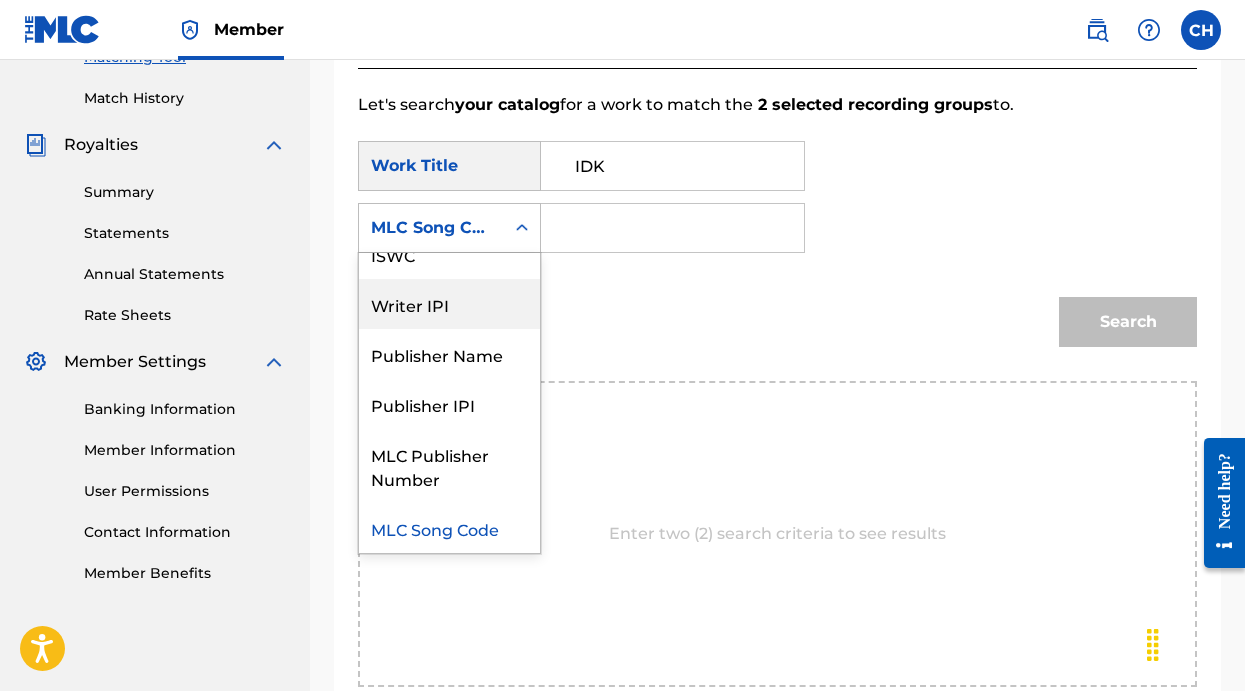 scroll, scrollTop: 0, scrollLeft: 0, axis: both 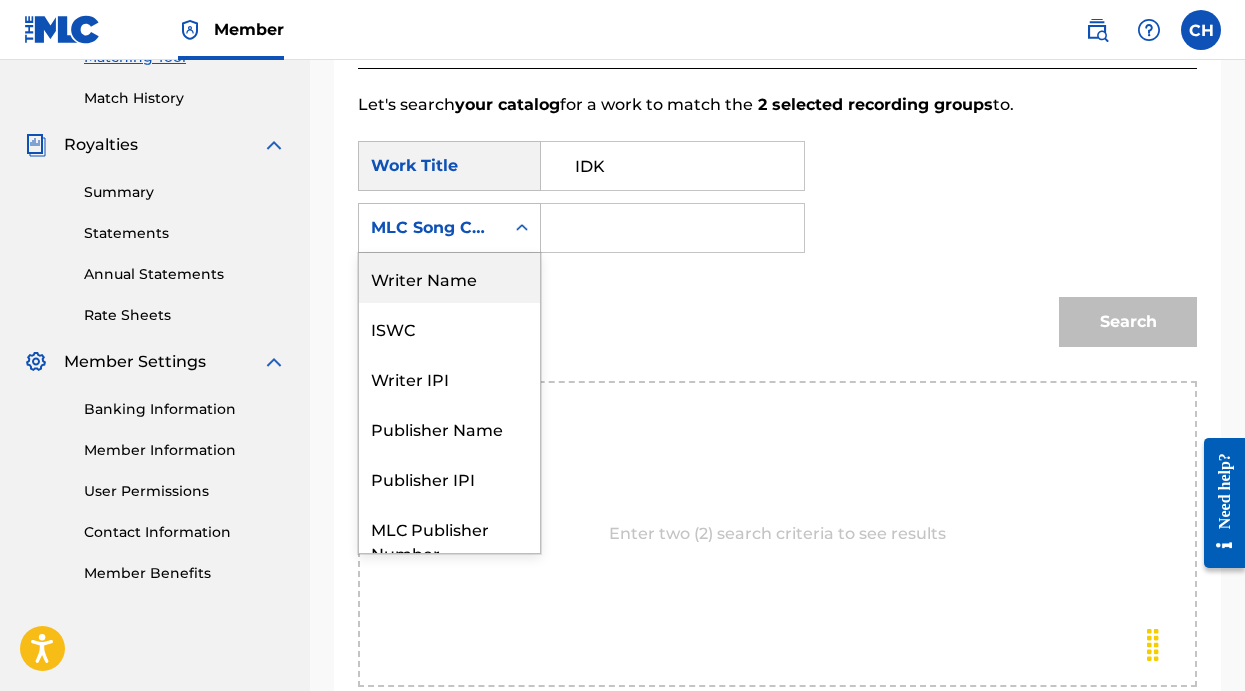 click on "Writer Name" at bounding box center (449, 278) 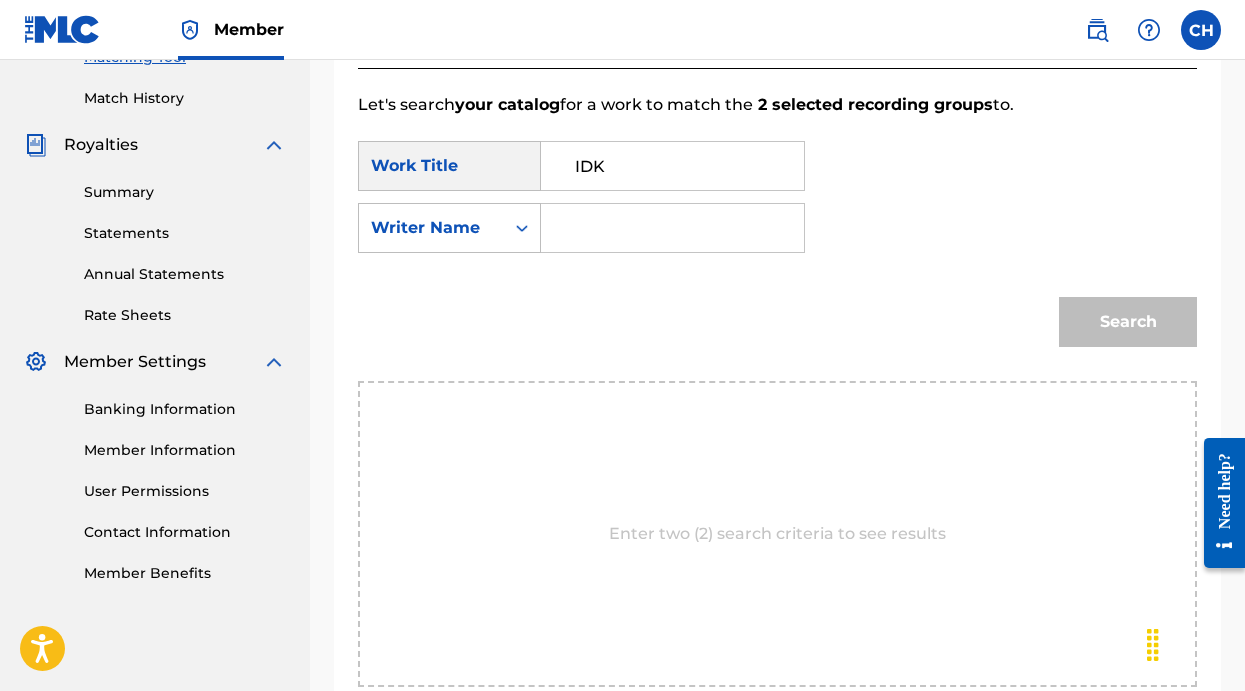 click at bounding box center (672, 228) 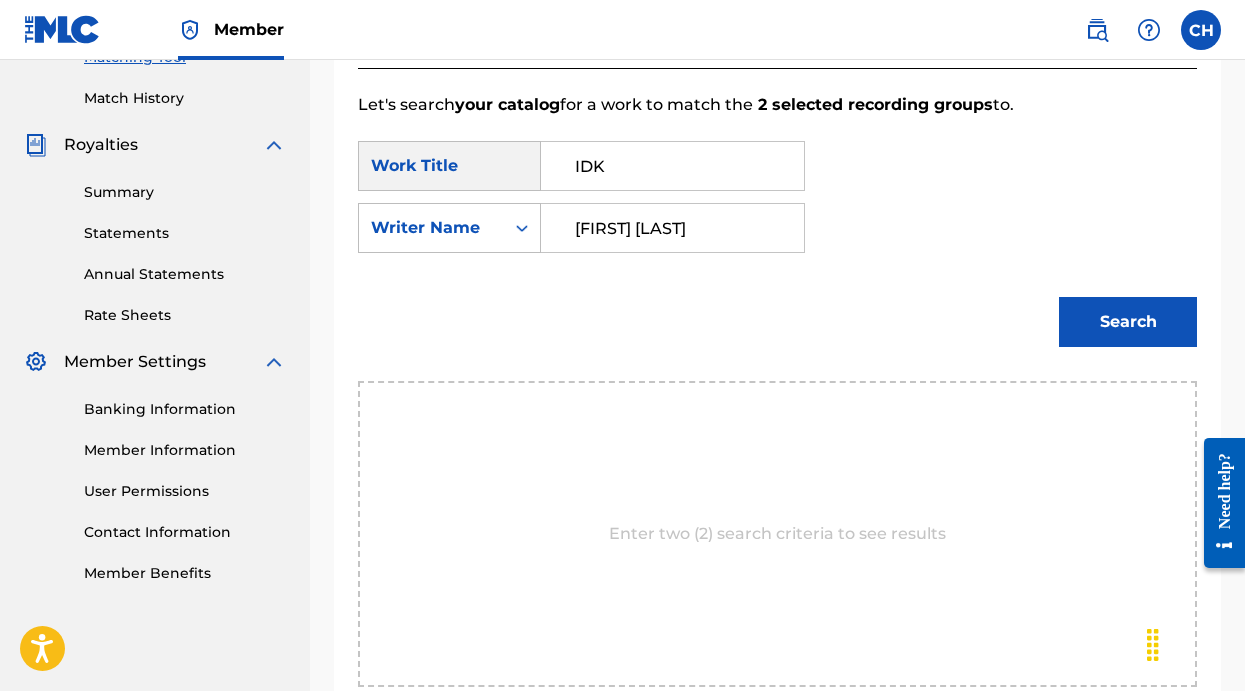 type on "[FIRST] [LAST]" 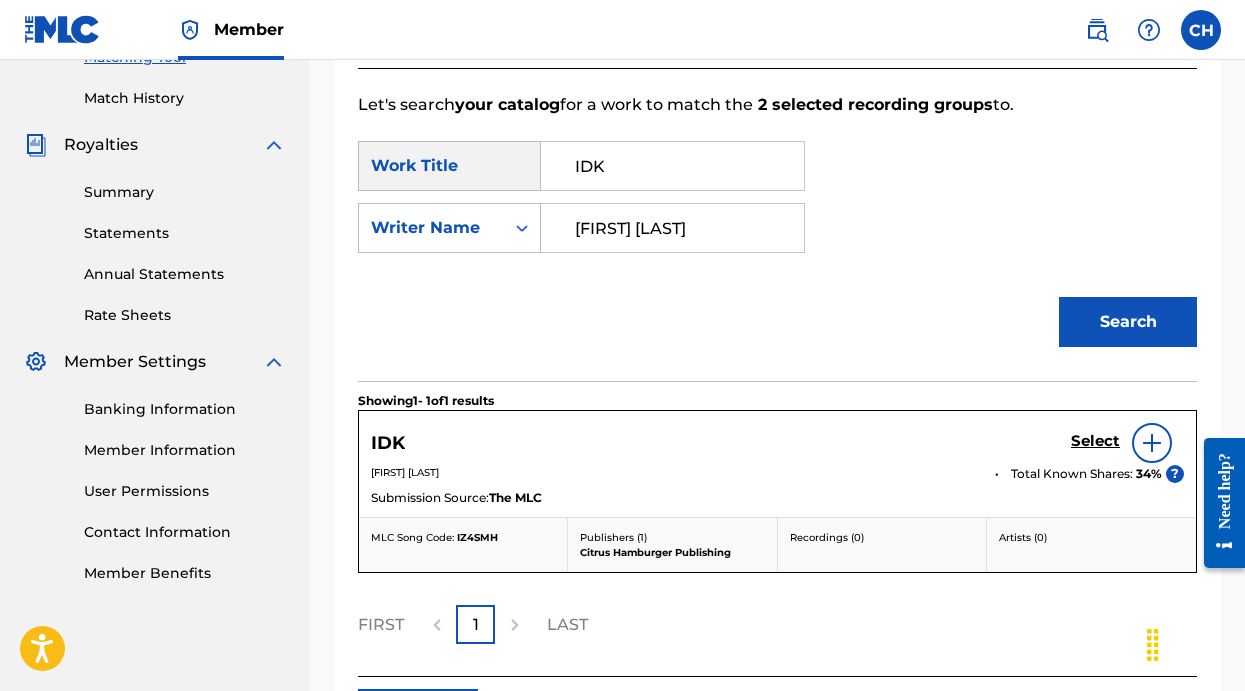 click on "Select" at bounding box center [1095, 441] 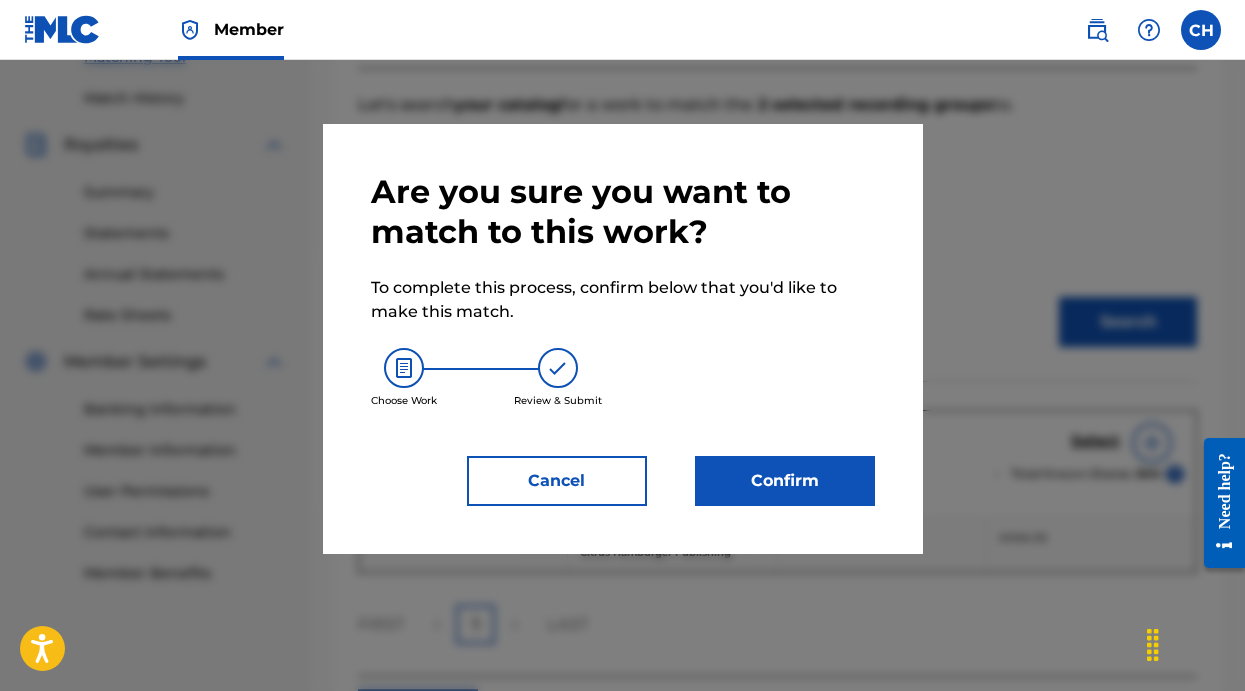 click on "Confirm" at bounding box center (785, 481) 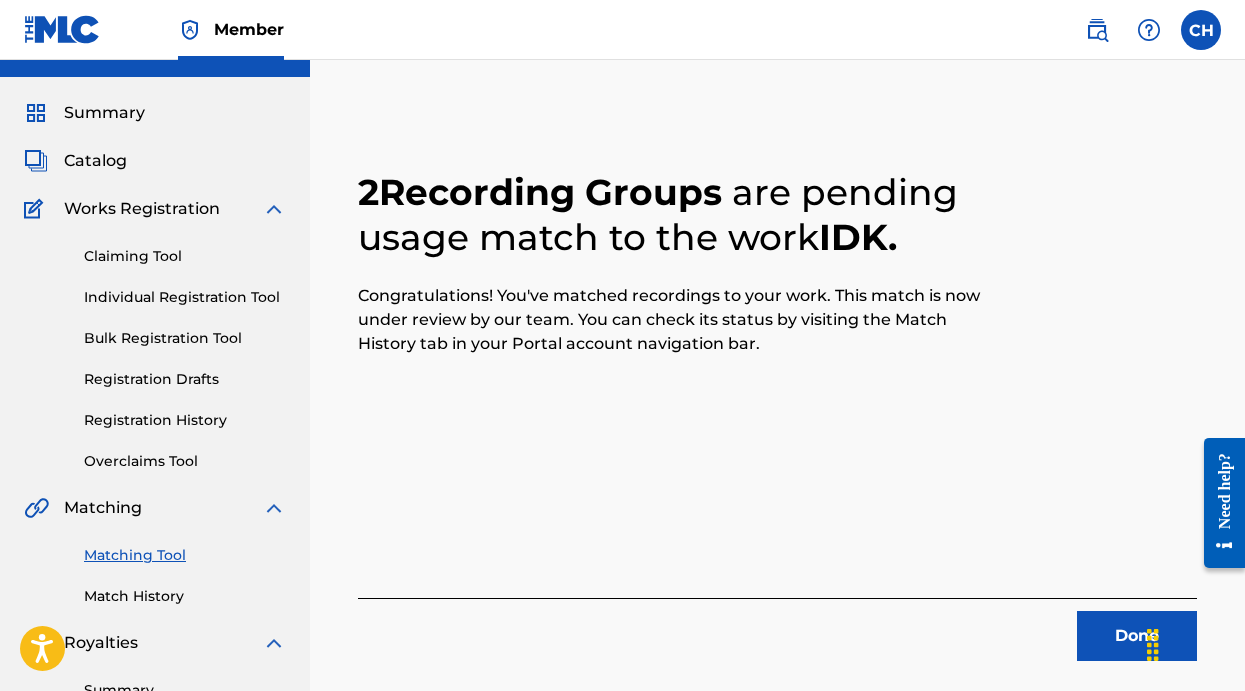 scroll, scrollTop: 251, scrollLeft: 0, axis: vertical 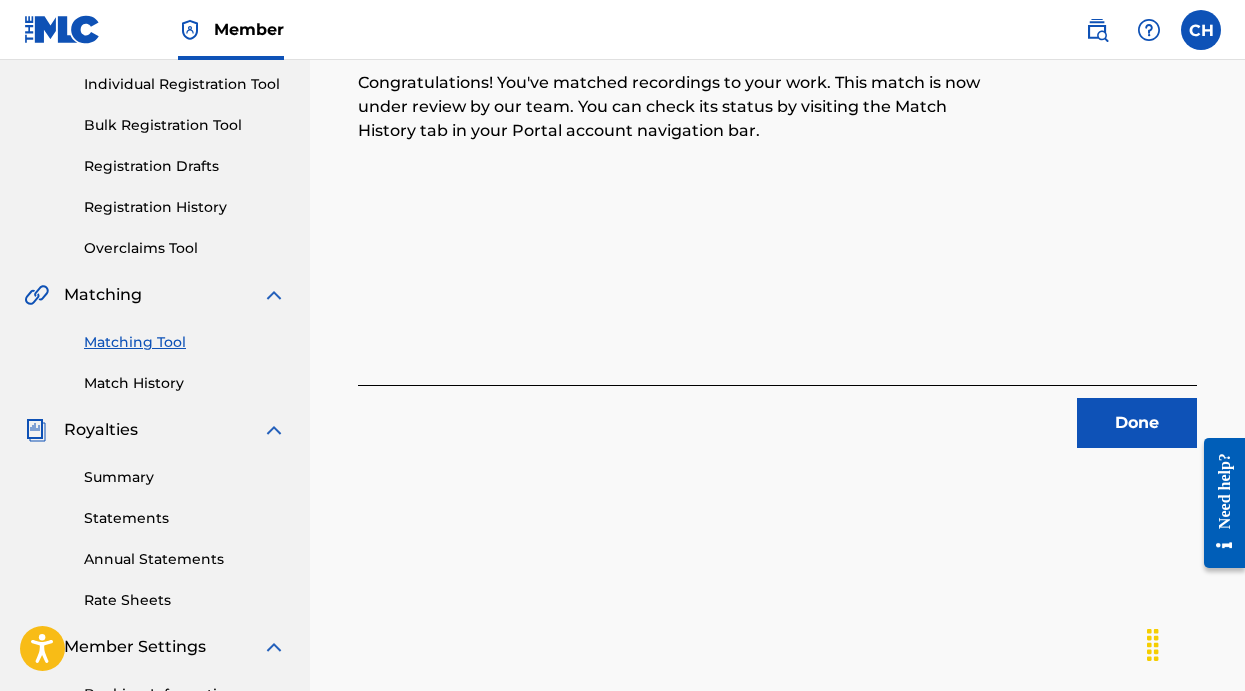 click on "Done" at bounding box center (1137, 423) 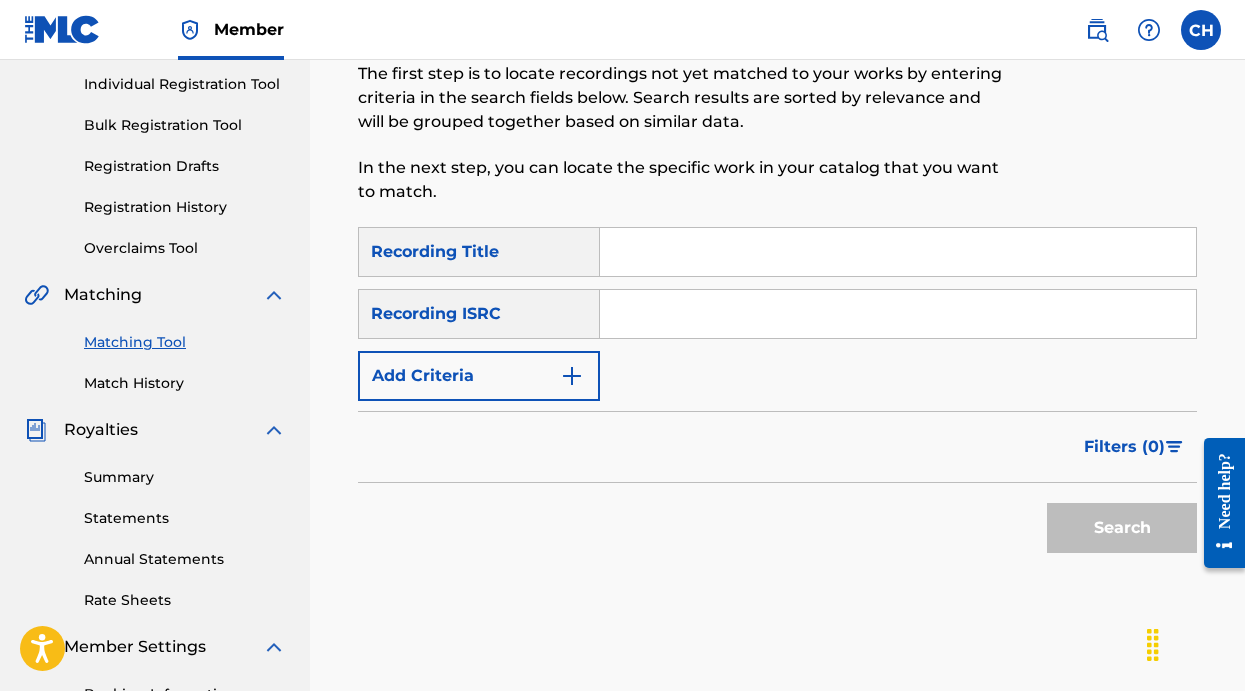 click at bounding box center [898, 252] 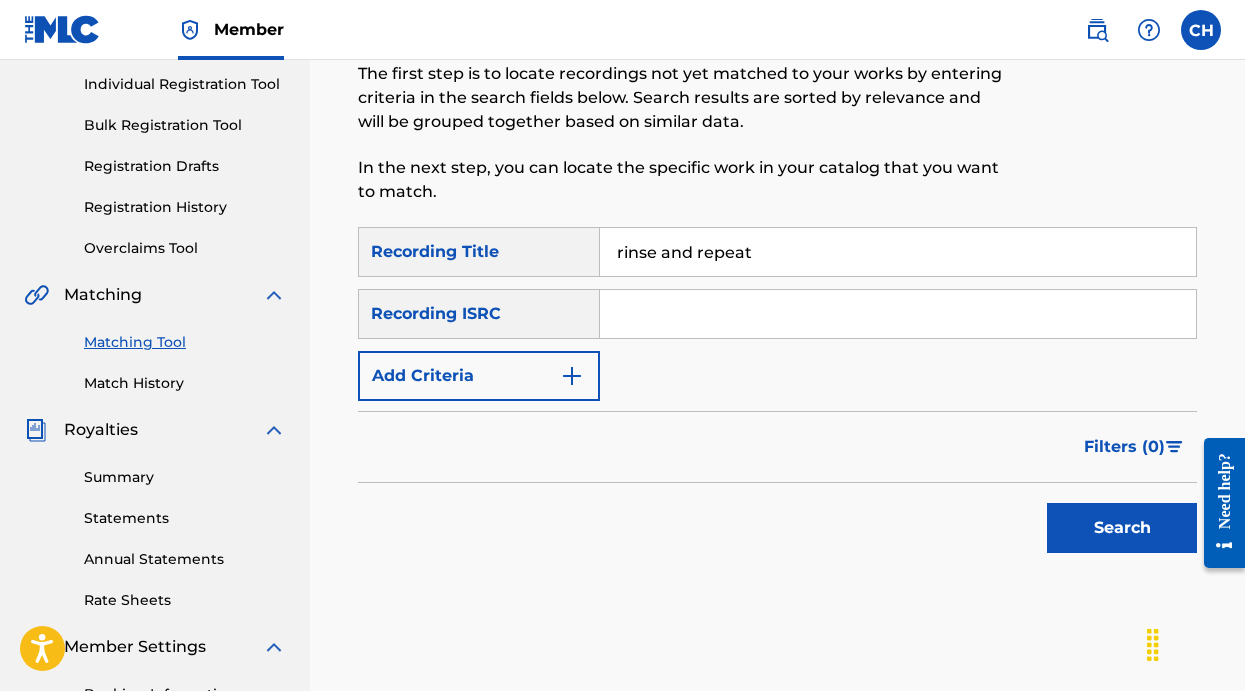 type on "rinse and repeat" 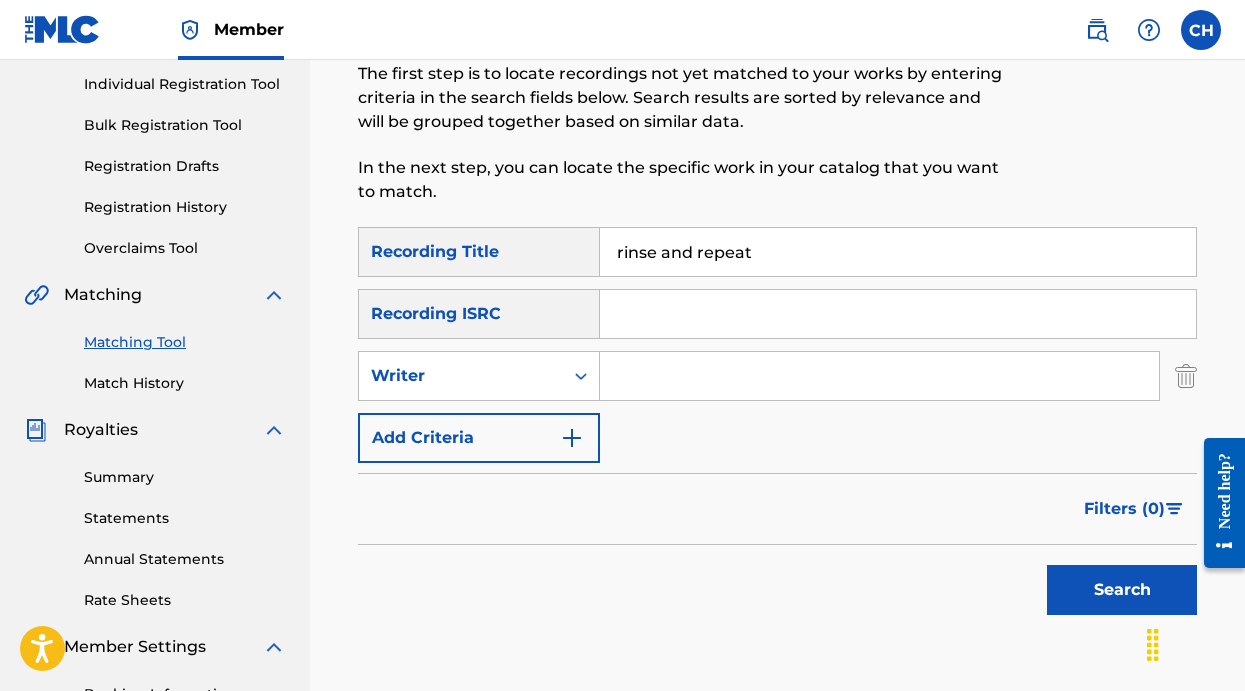 click at bounding box center [879, 376] 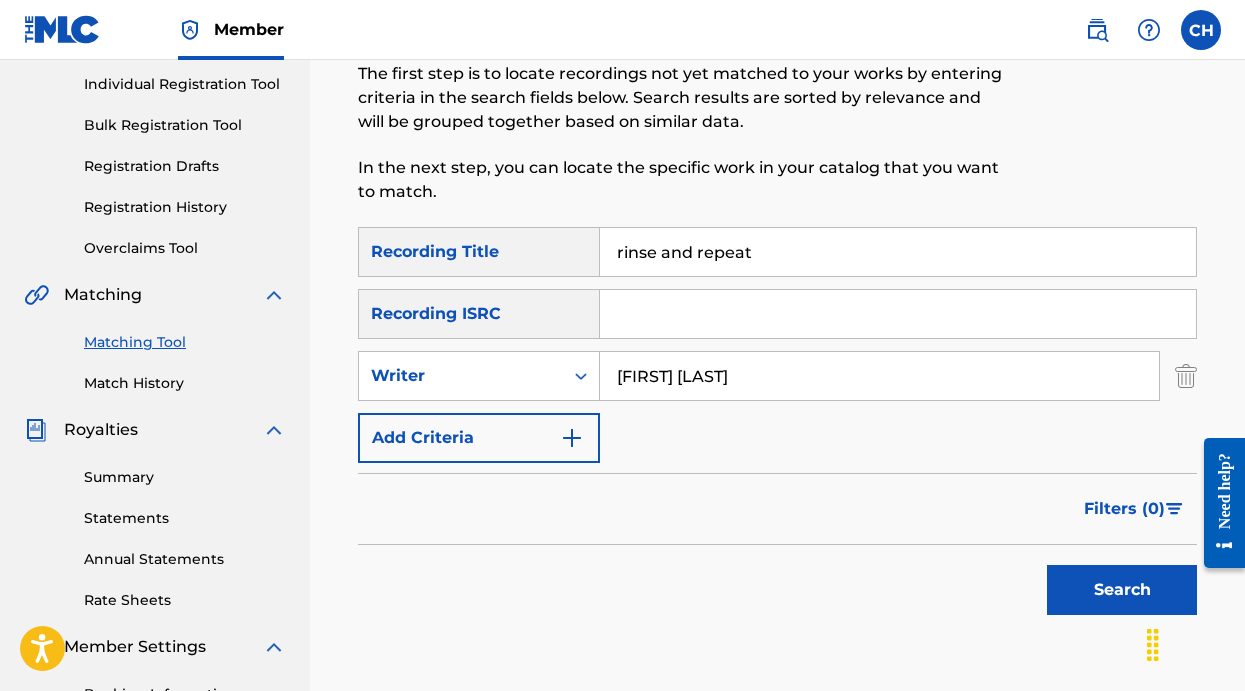 type on "[FIRST] [LAST]" 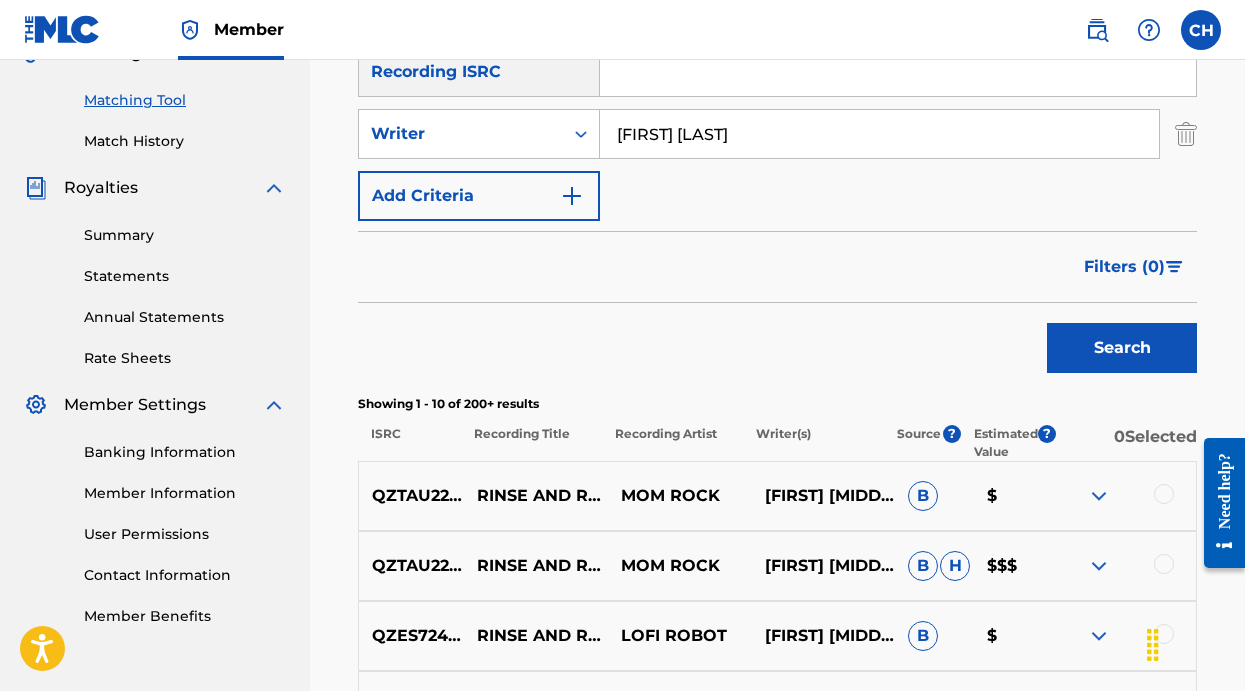 scroll, scrollTop: 660, scrollLeft: 0, axis: vertical 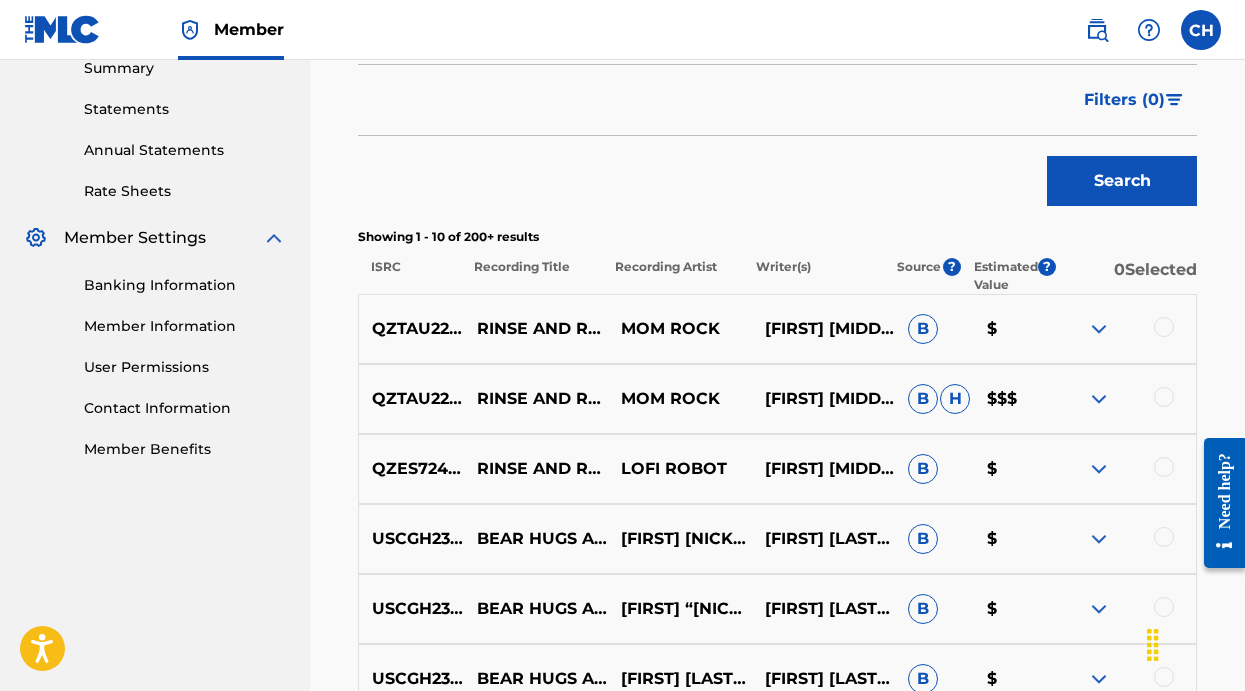 click at bounding box center (1164, 327) 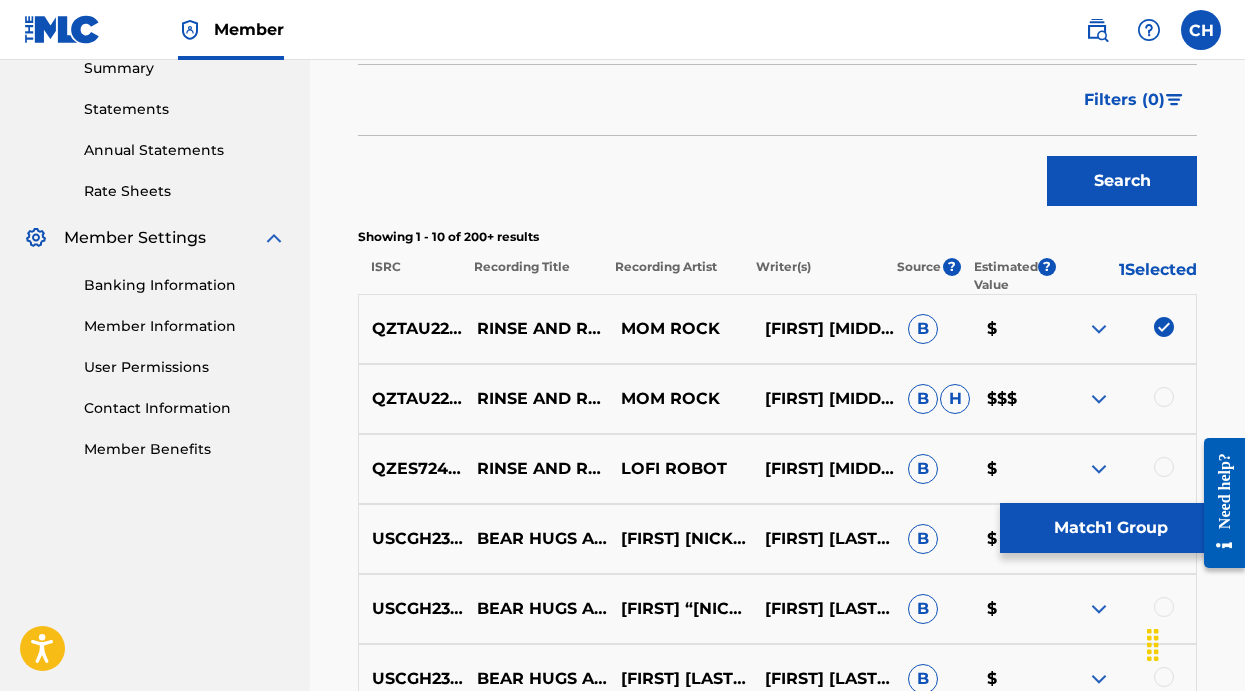 click at bounding box center [1164, 397] 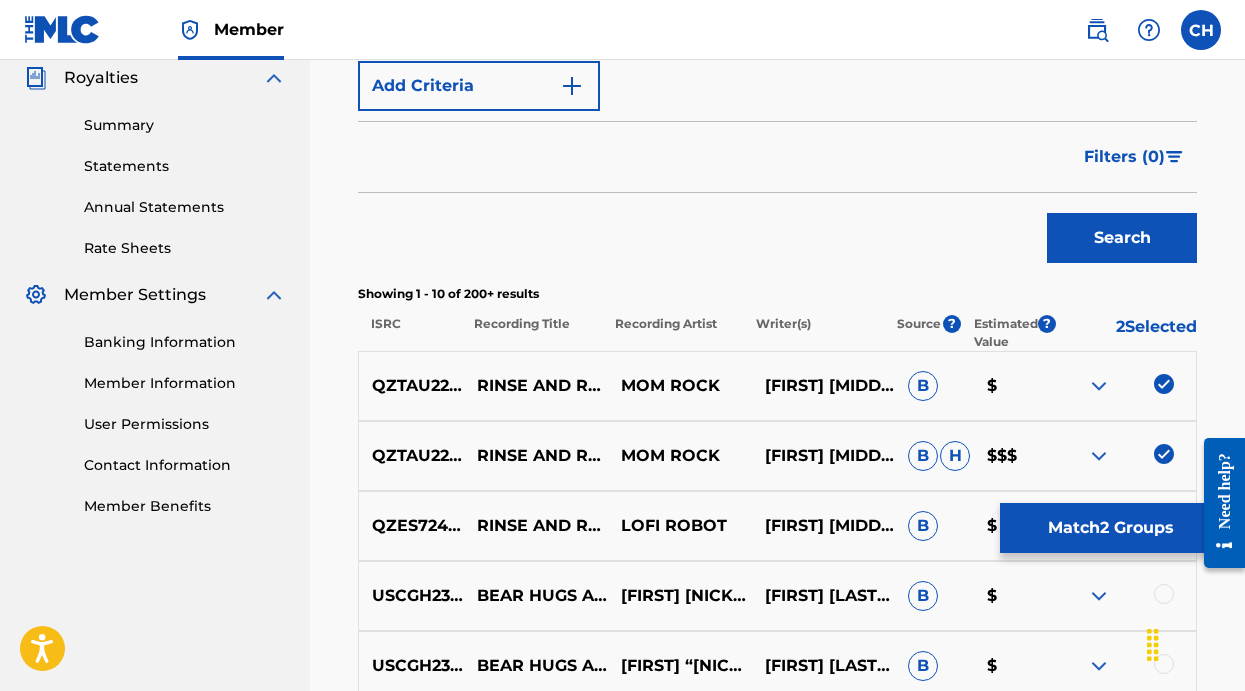 scroll, scrollTop: 556, scrollLeft: 0, axis: vertical 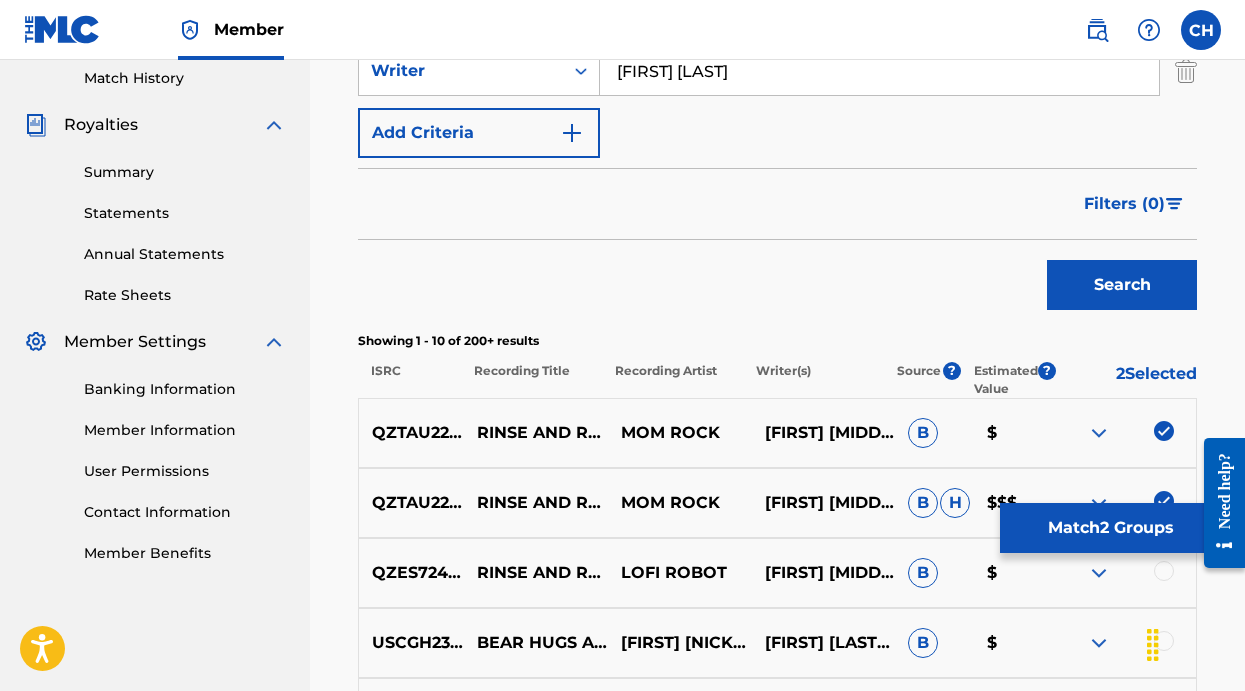 click on "Match  2 Groups" at bounding box center (1110, 528) 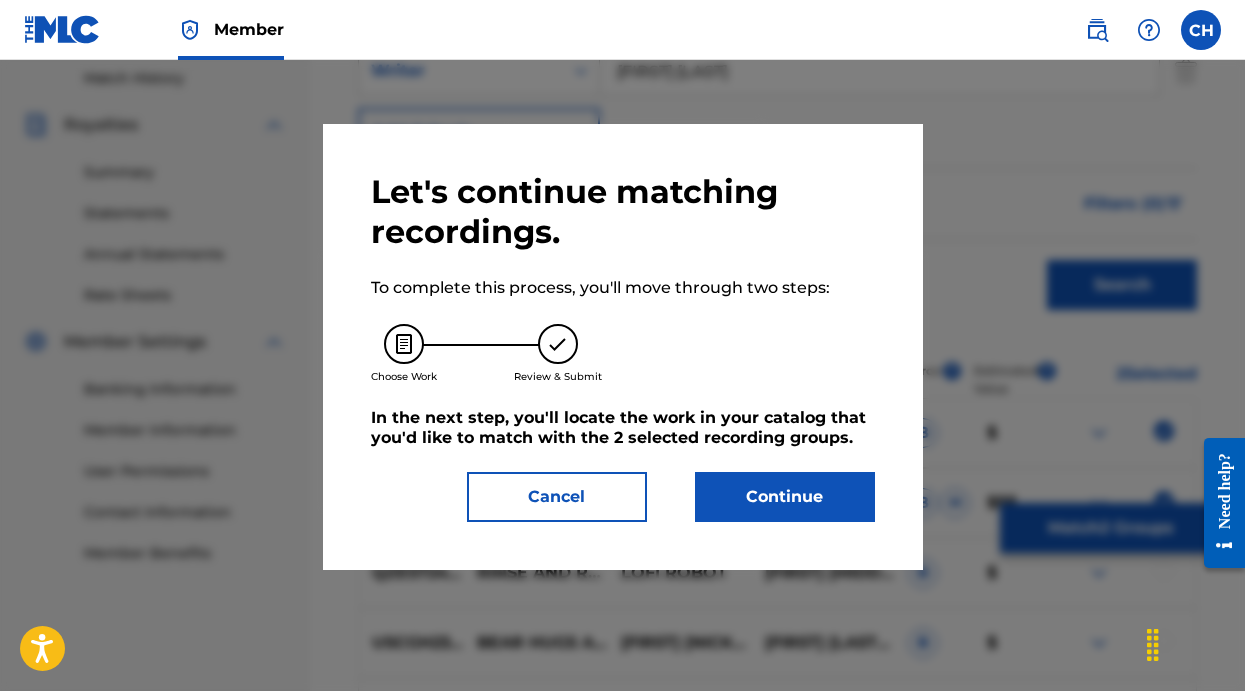 click on "Continue" at bounding box center [785, 497] 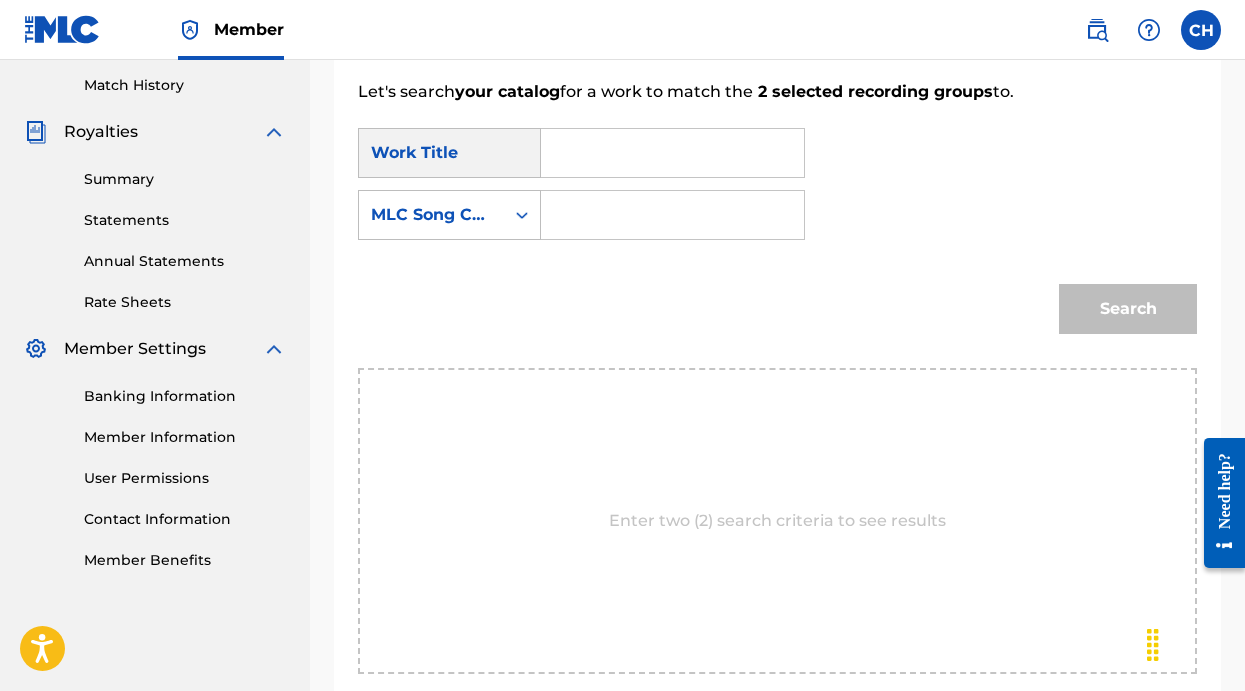 click at bounding box center [673, 153] 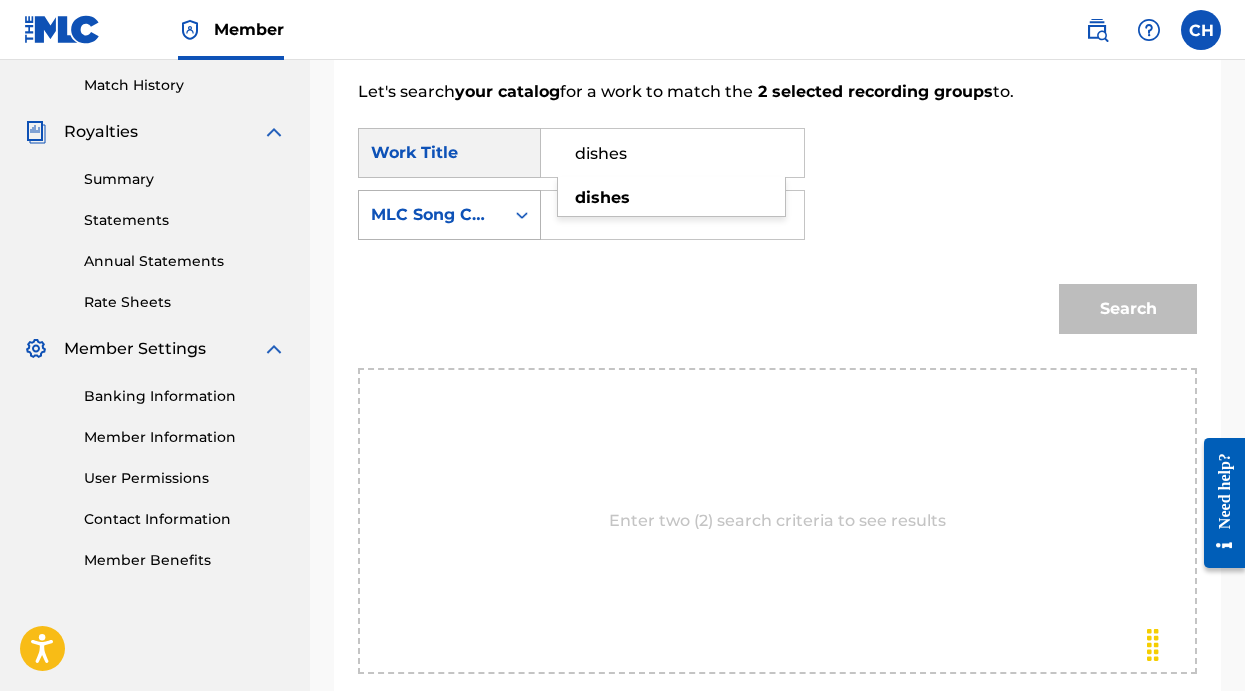 type on "dishes" 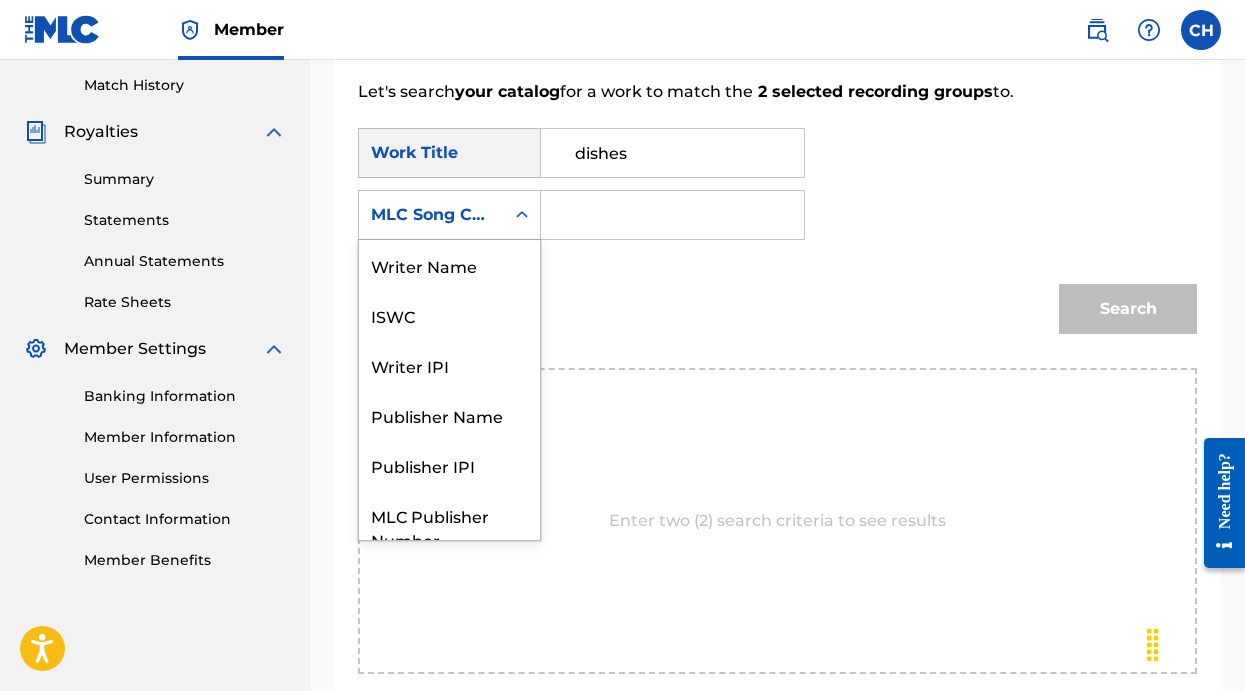 scroll, scrollTop: 74, scrollLeft: 0, axis: vertical 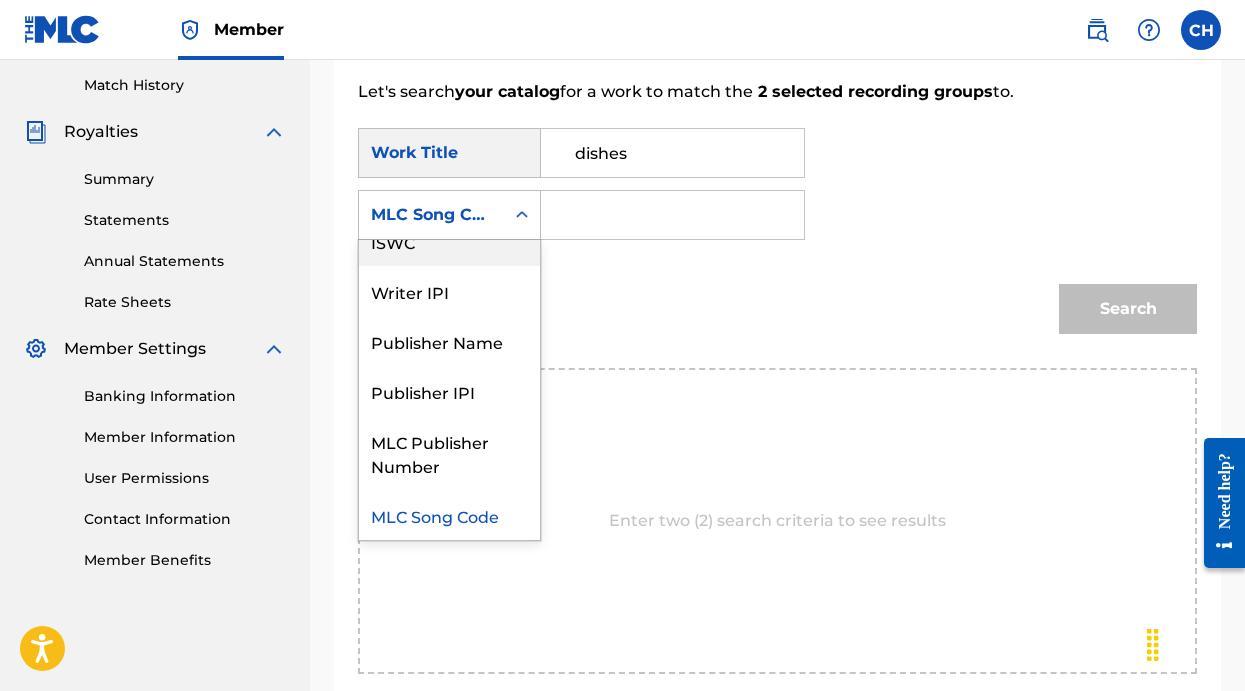 click on "ISWC" at bounding box center (449, 241) 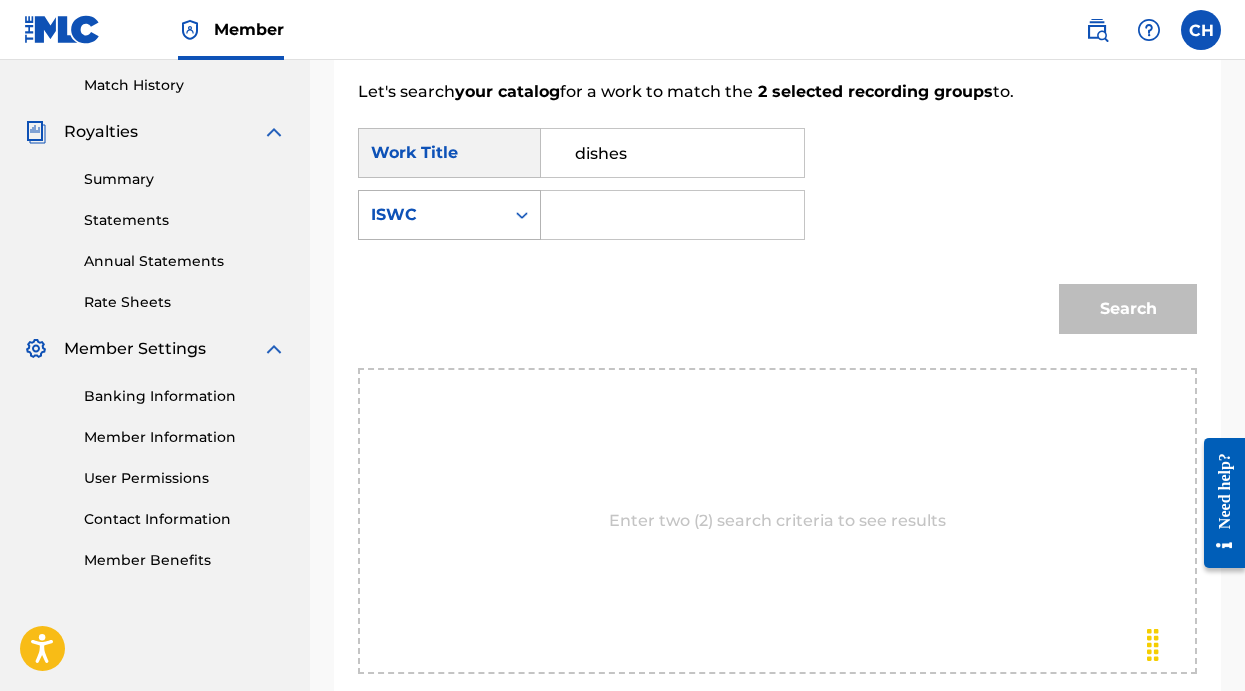 click on "ISWC" at bounding box center [431, 215] 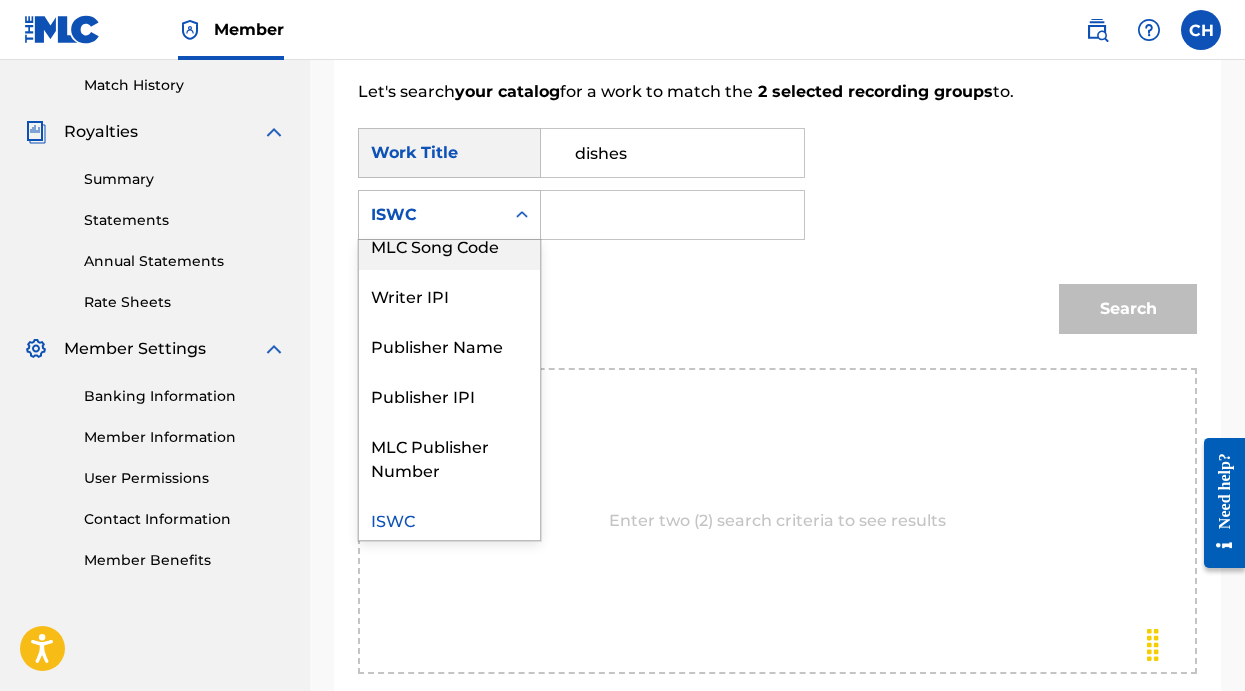 scroll, scrollTop: 0, scrollLeft: 0, axis: both 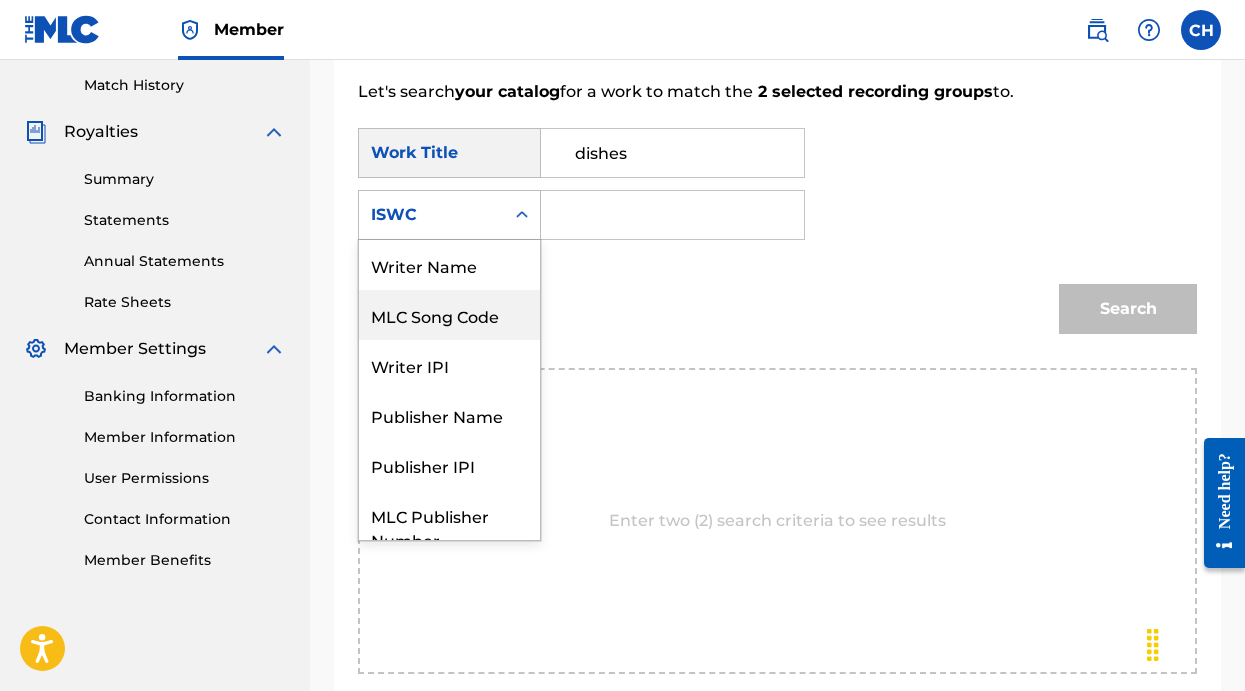 click on "Writer Name" at bounding box center (449, 265) 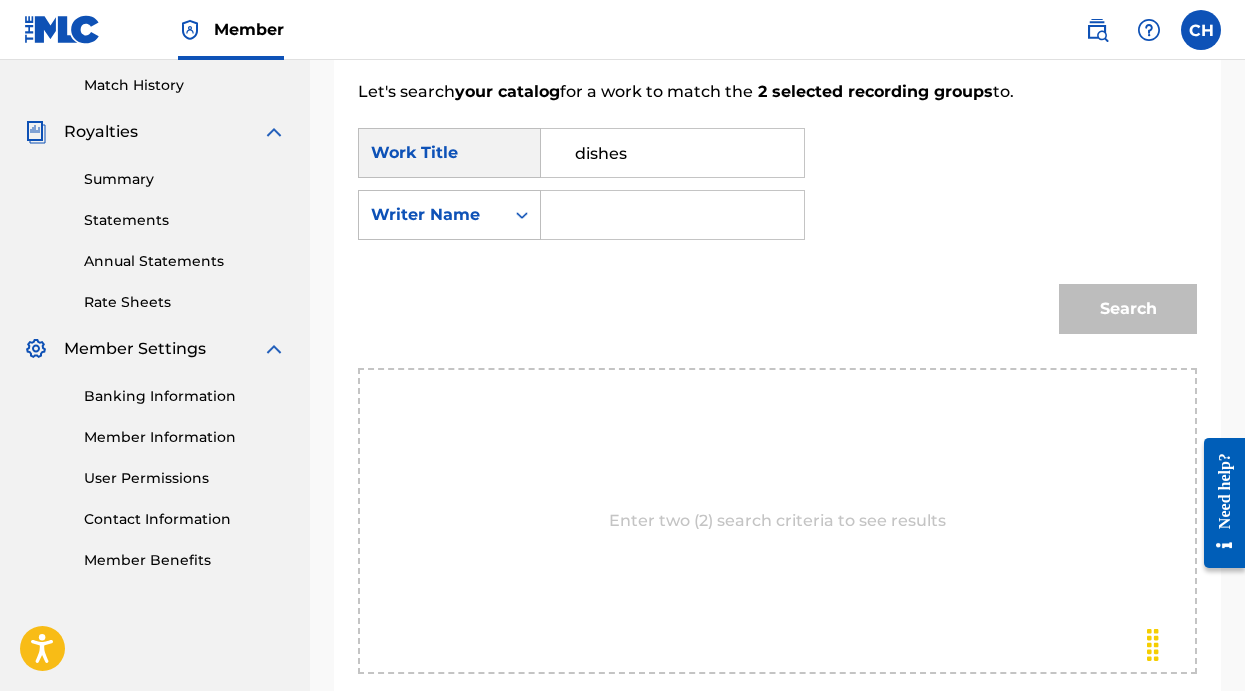 click at bounding box center (673, 215) 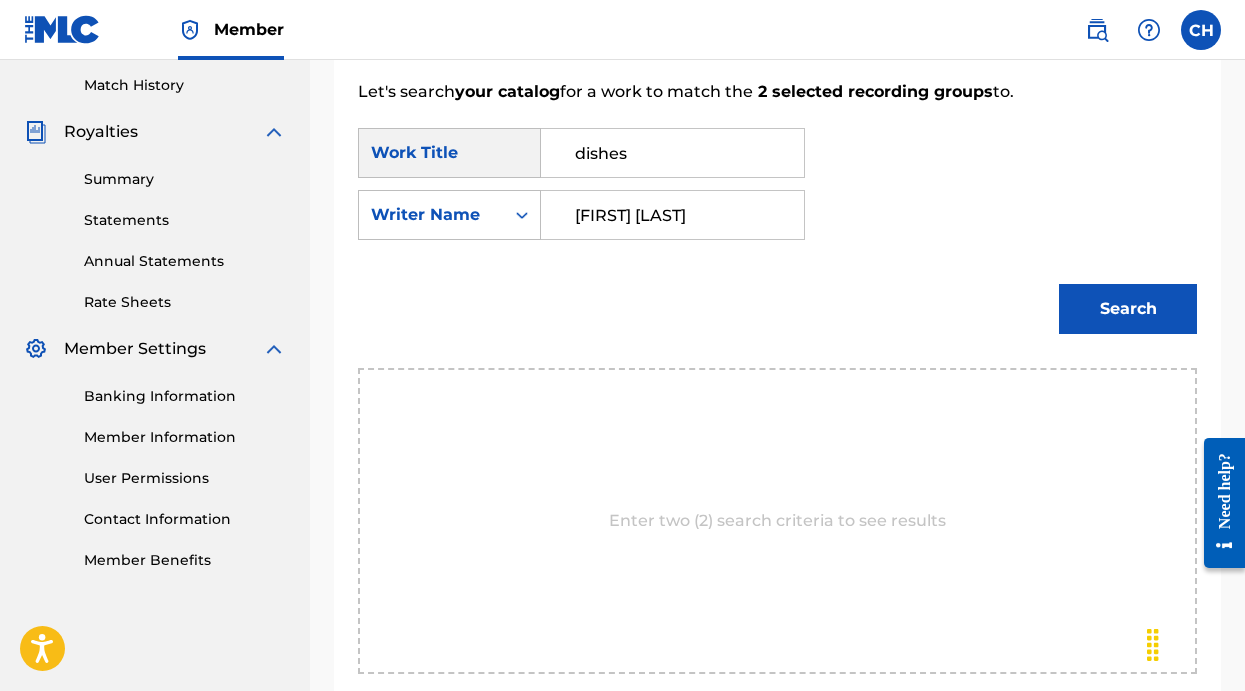 type on "[FIRST] [LAST]" 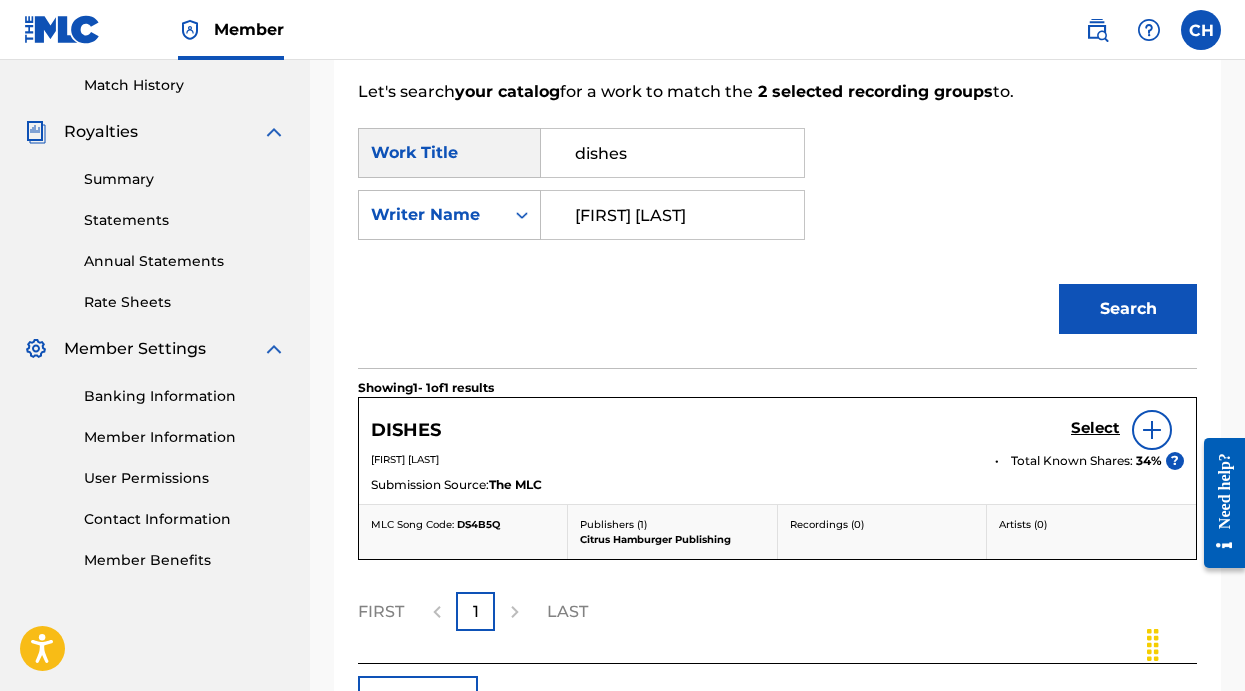 click on "Select" at bounding box center (1095, 428) 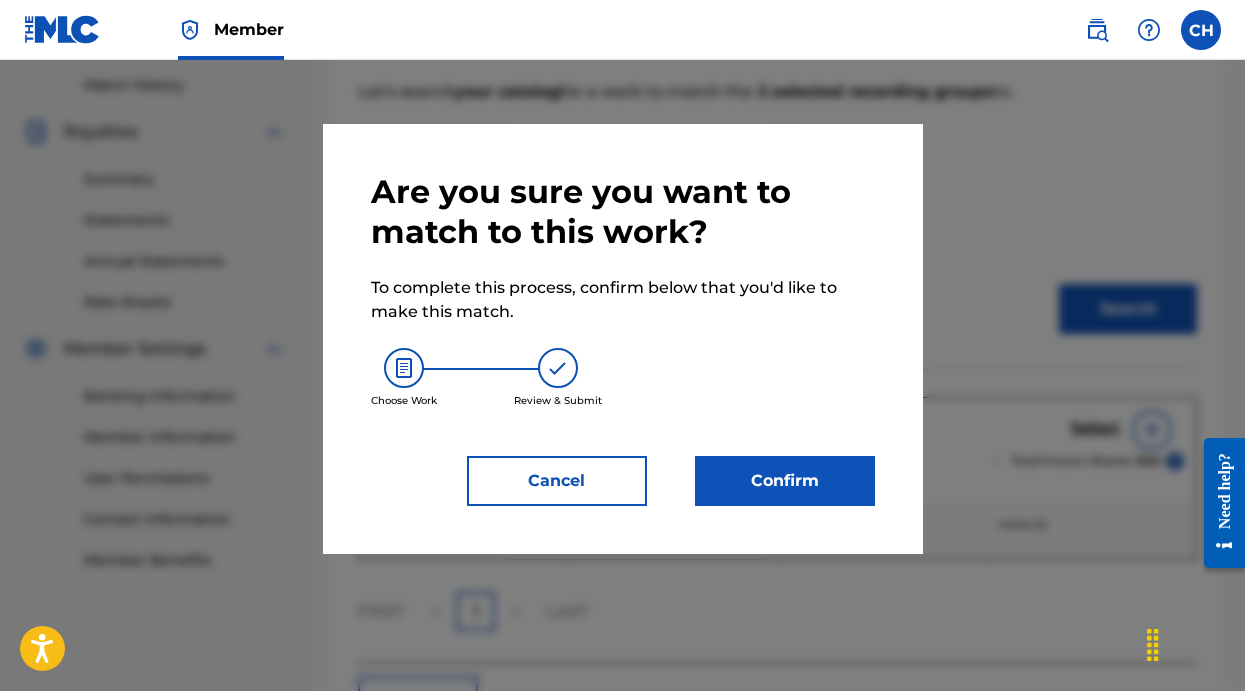 click on "Confirm" at bounding box center [785, 481] 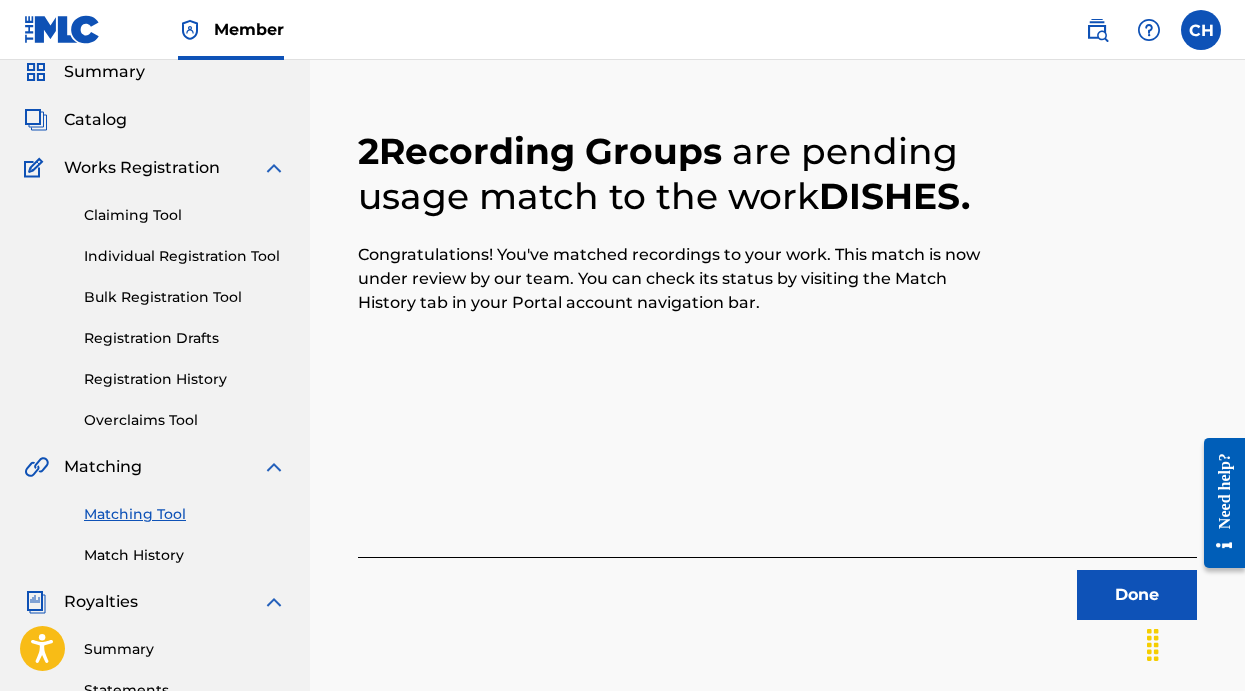 scroll, scrollTop: 61, scrollLeft: 0, axis: vertical 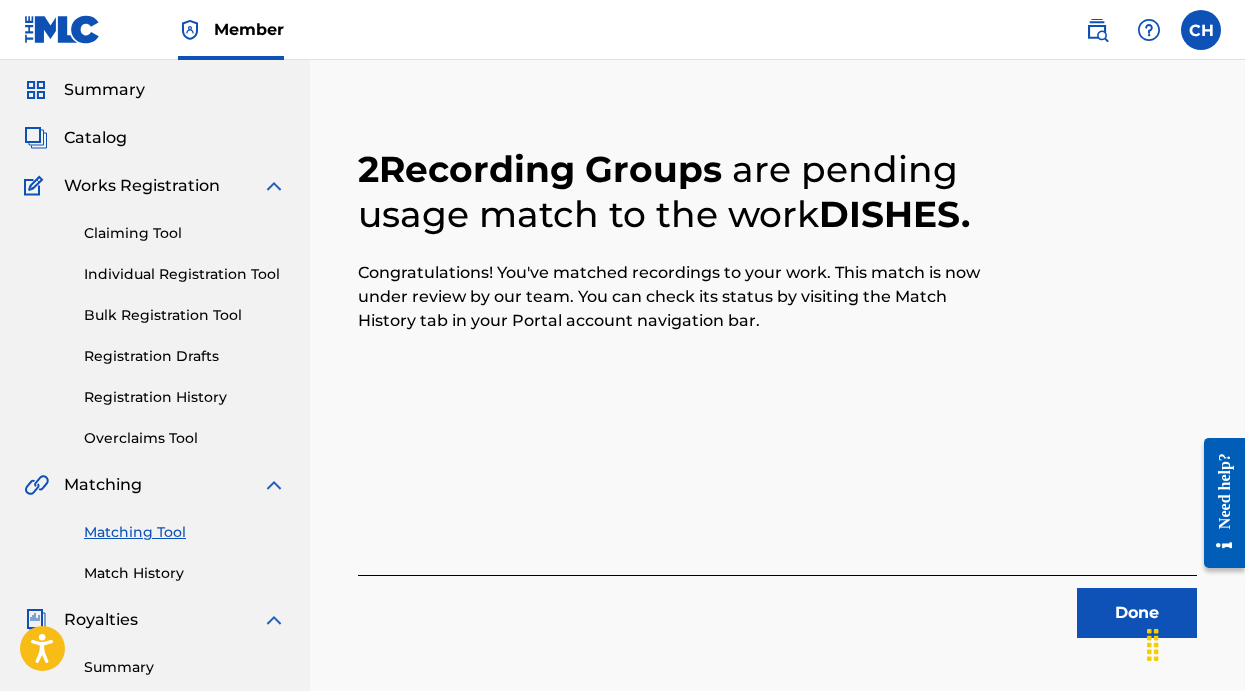 click on "Done" at bounding box center [1137, 613] 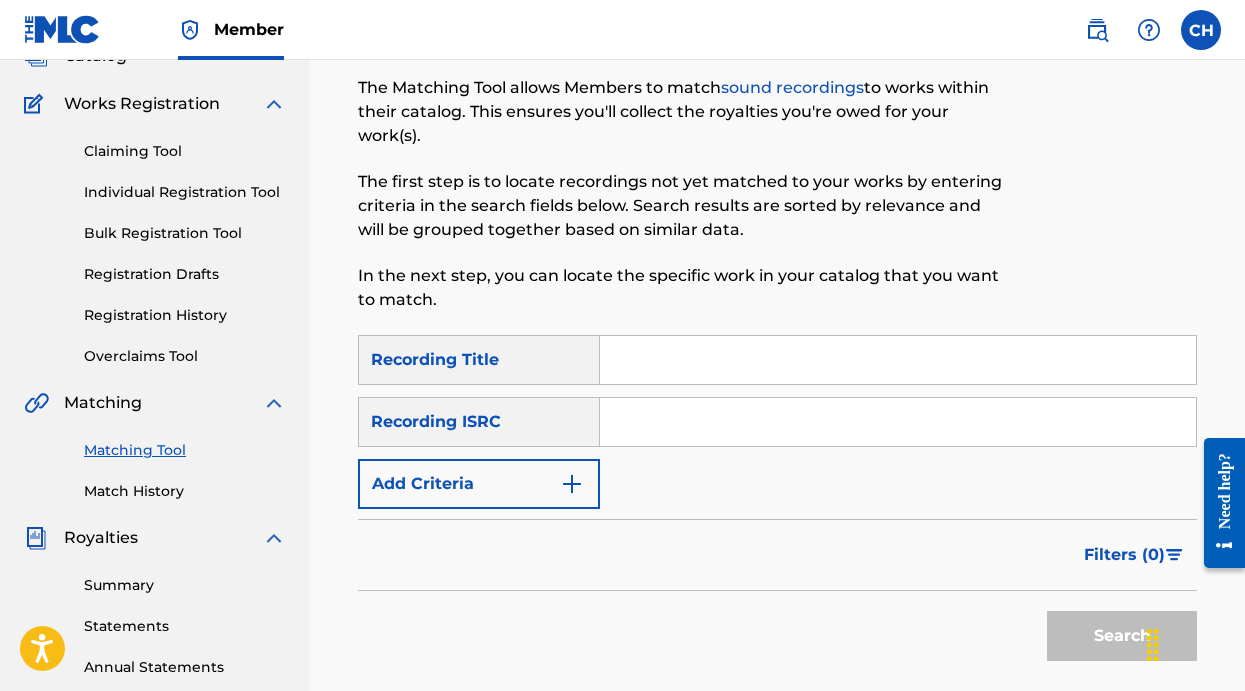 scroll, scrollTop: 208, scrollLeft: 0, axis: vertical 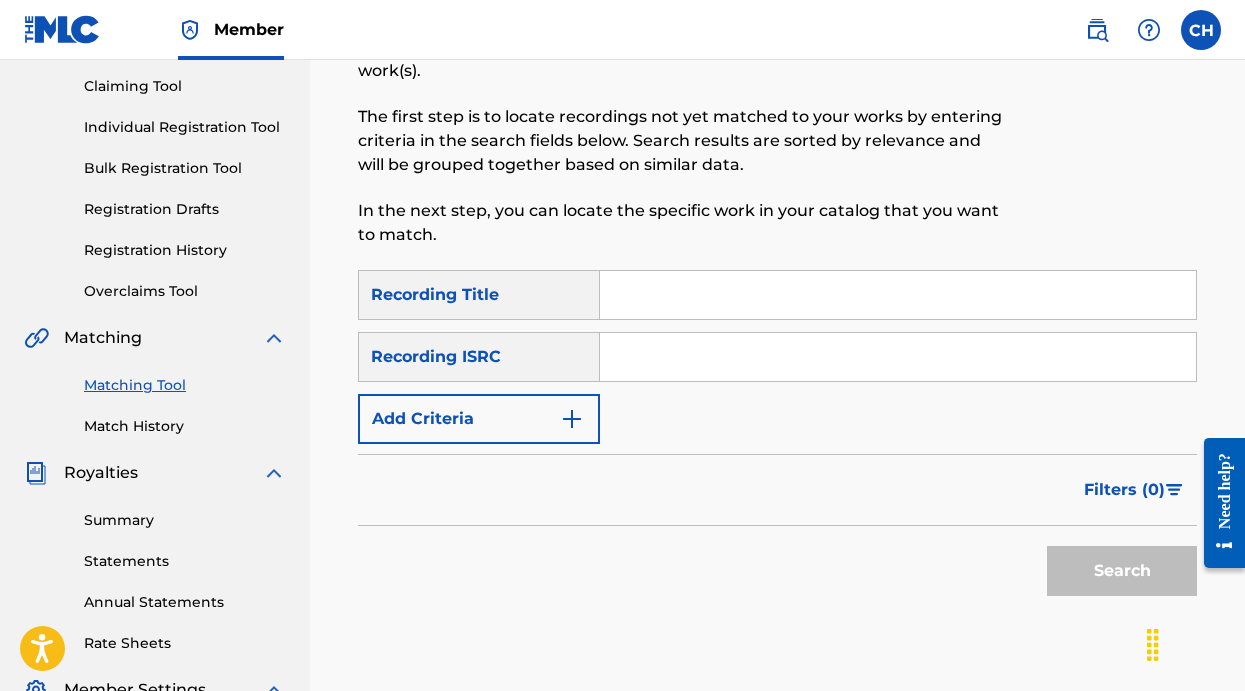 click at bounding box center (898, 295) 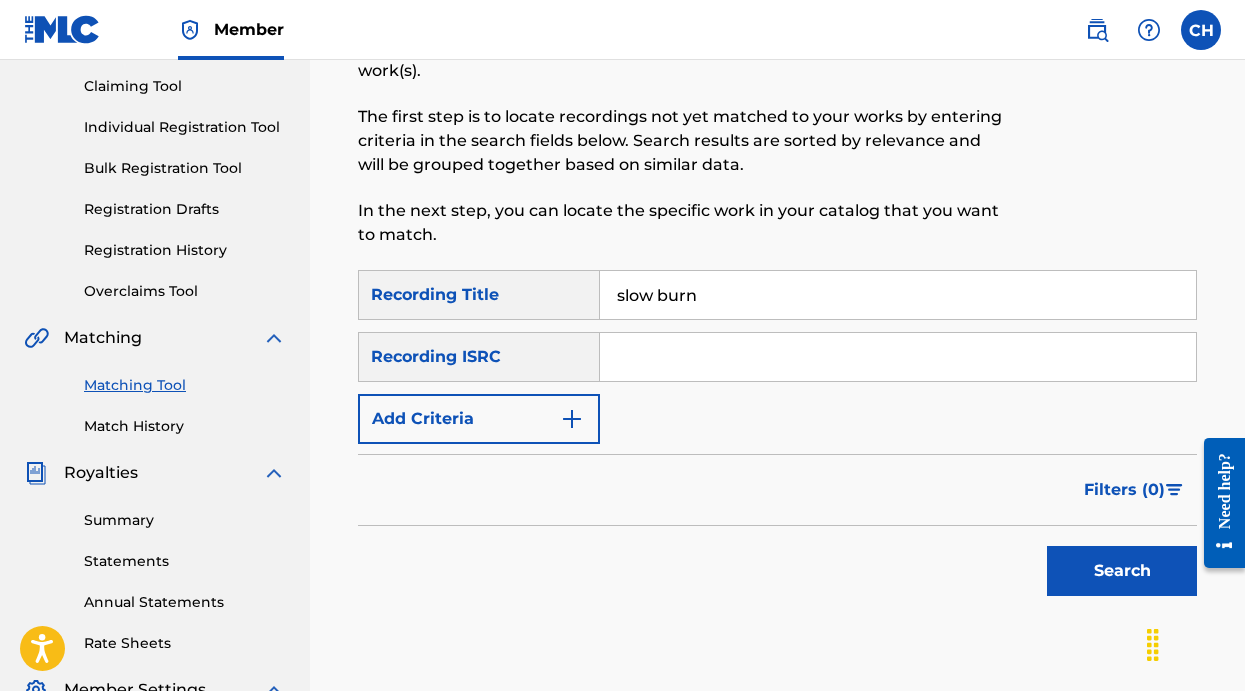 type on "slow burn" 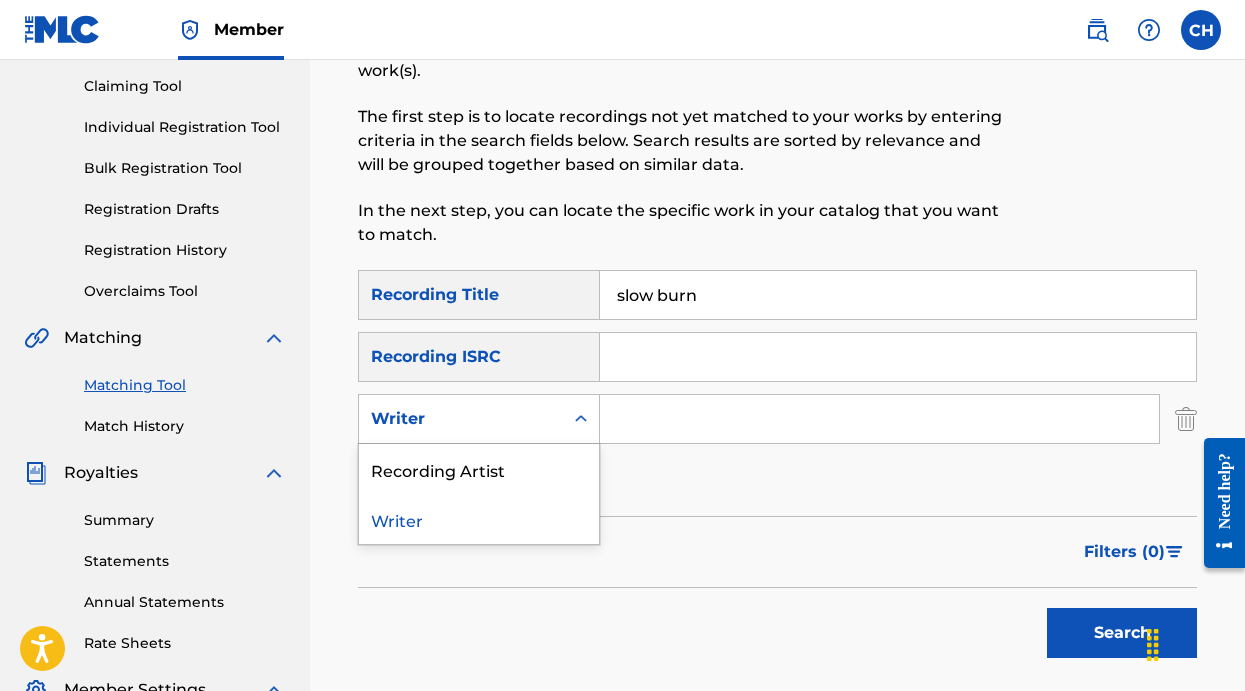 click on "Writer" at bounding box center [461, 419] 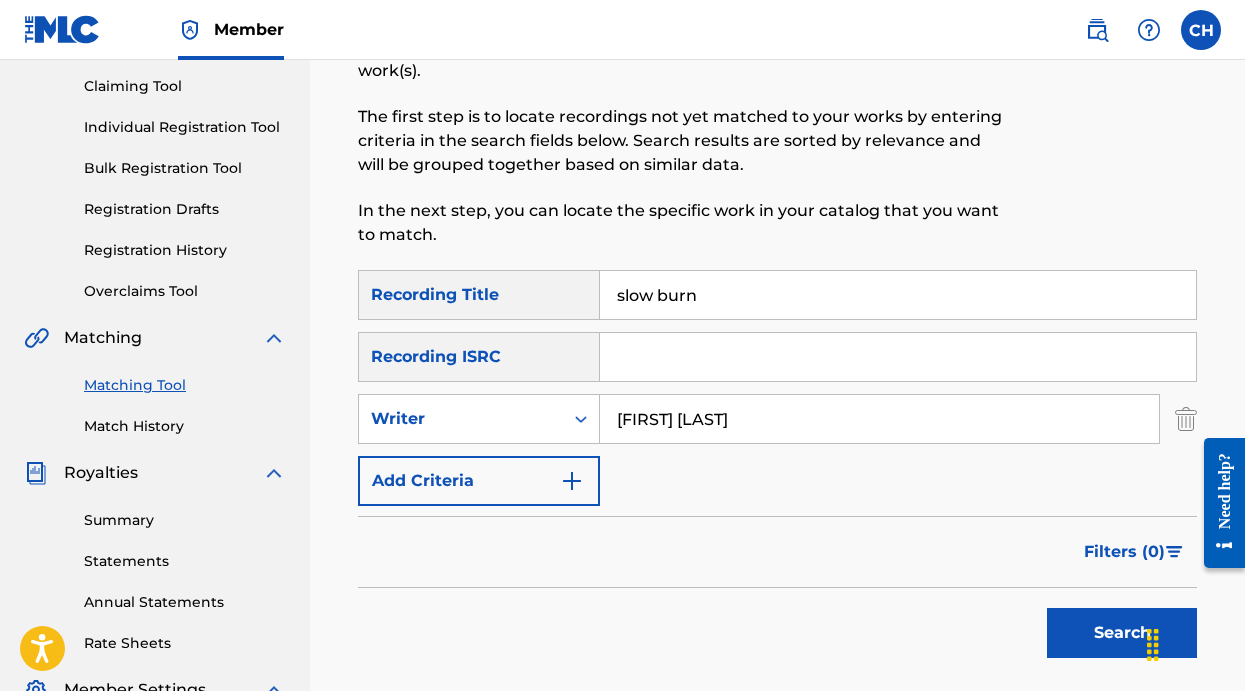 click on "Search" at bounding box center (1122, 633) 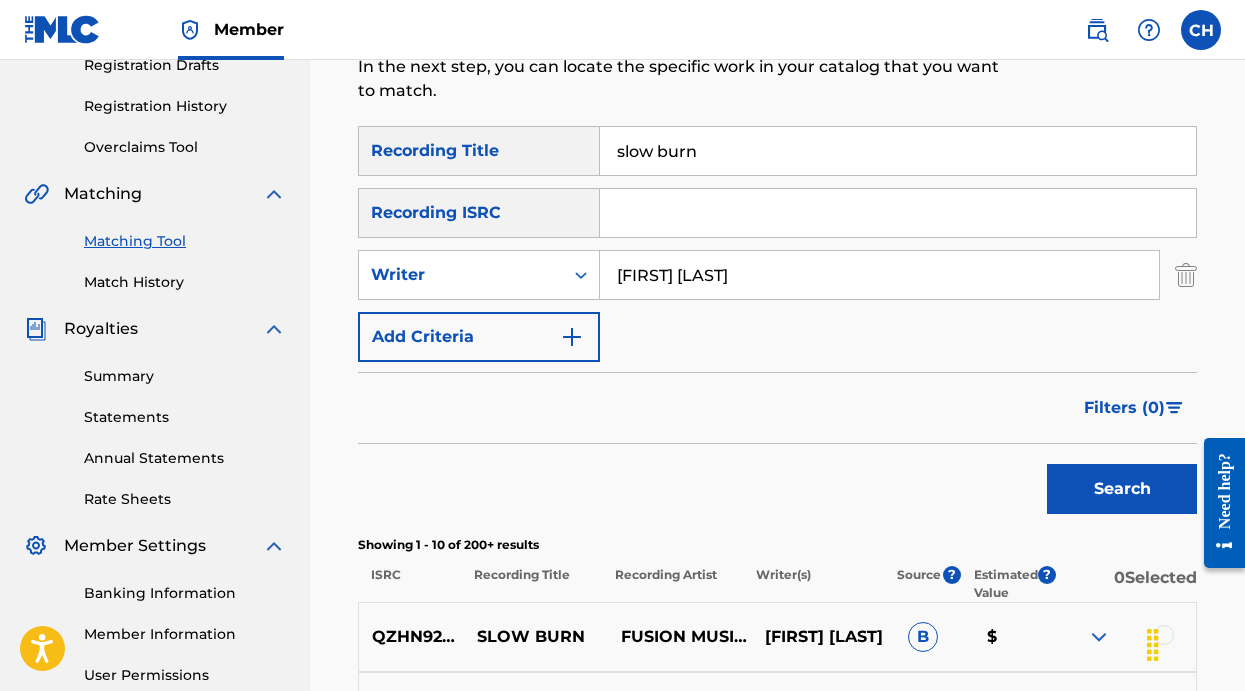 scroll, scrollTop: 336, scrollLeft: 0, axis: vertical 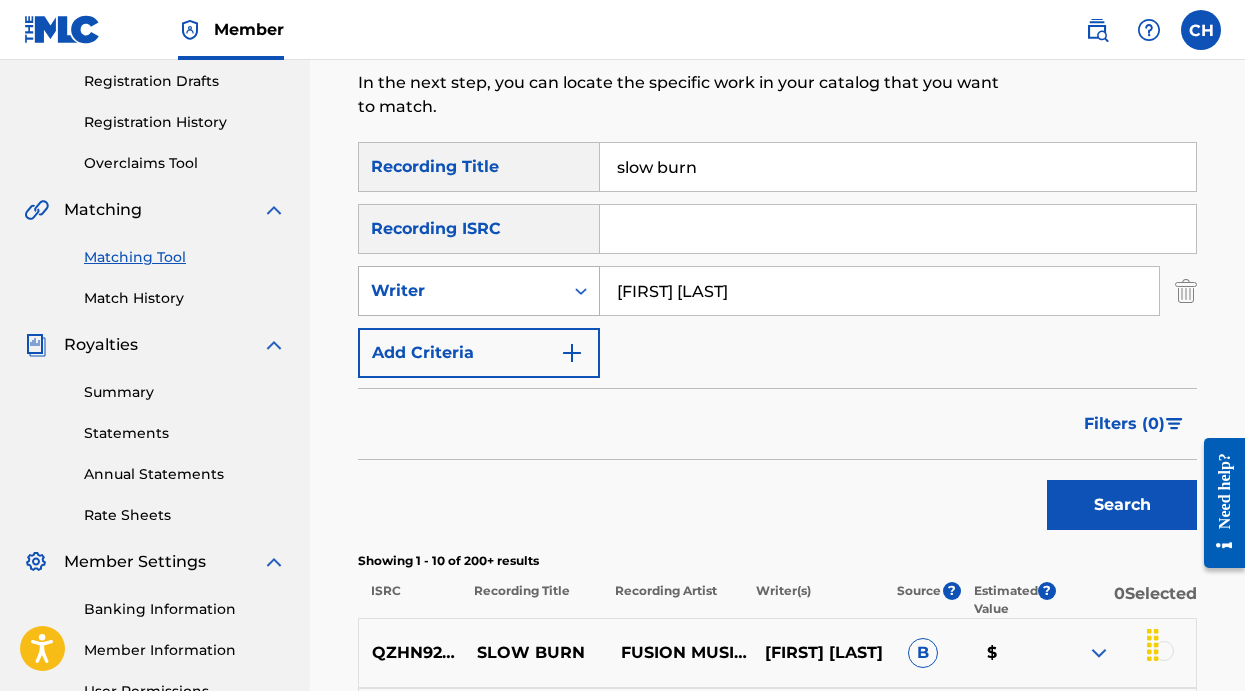 drag, startPoint x: 940, startPoint y: 287, endPoint x: 567, endPoint y: 285, distance: 373.00537 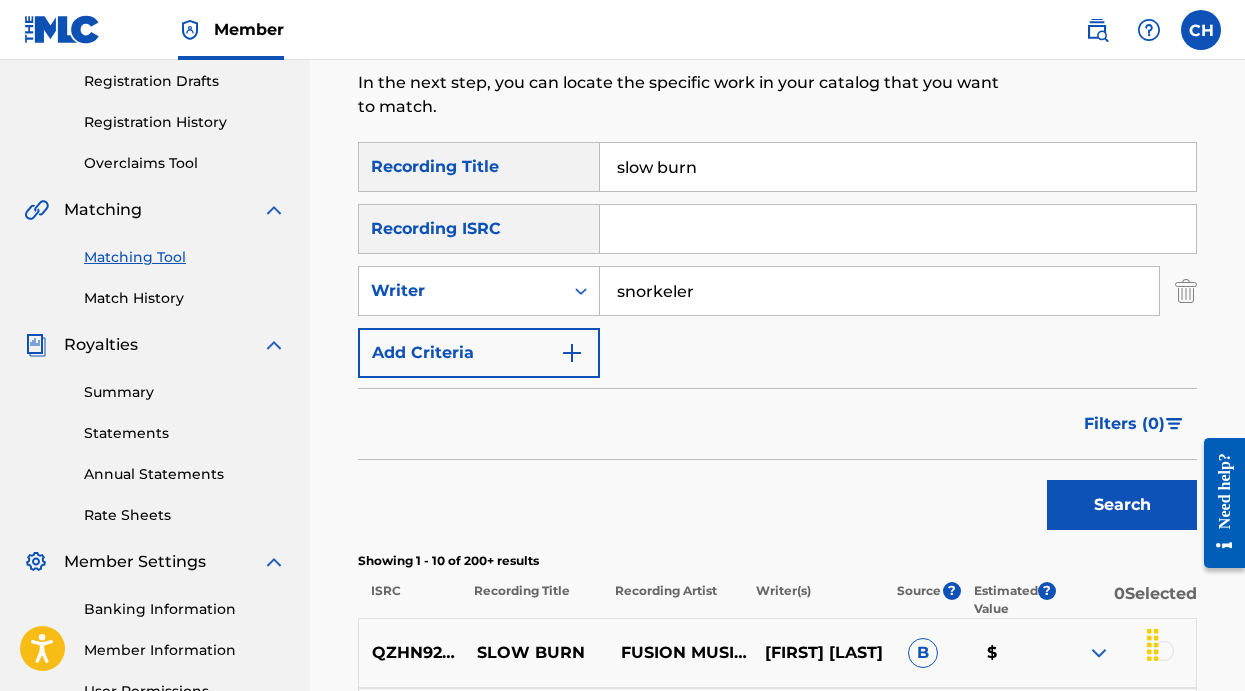 click on "Search" at bounding box center [1122, 505] 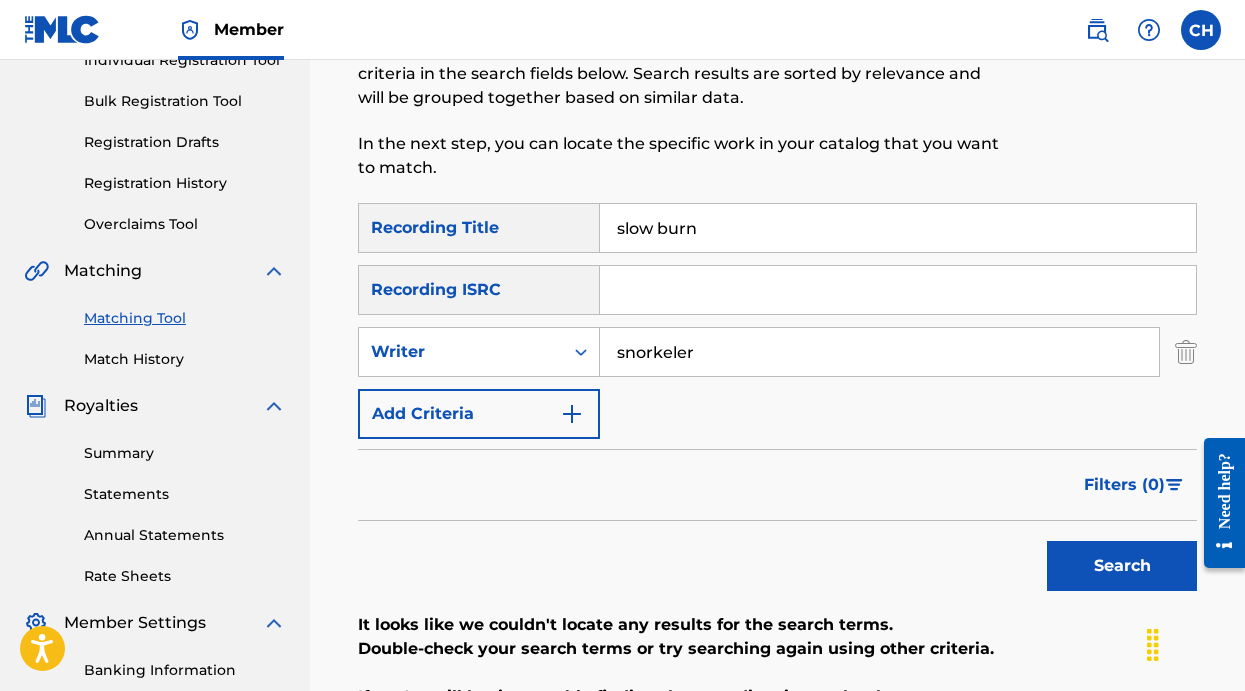 scroll, scrollTop: 260, scrollLeft: 0, axis: vertical 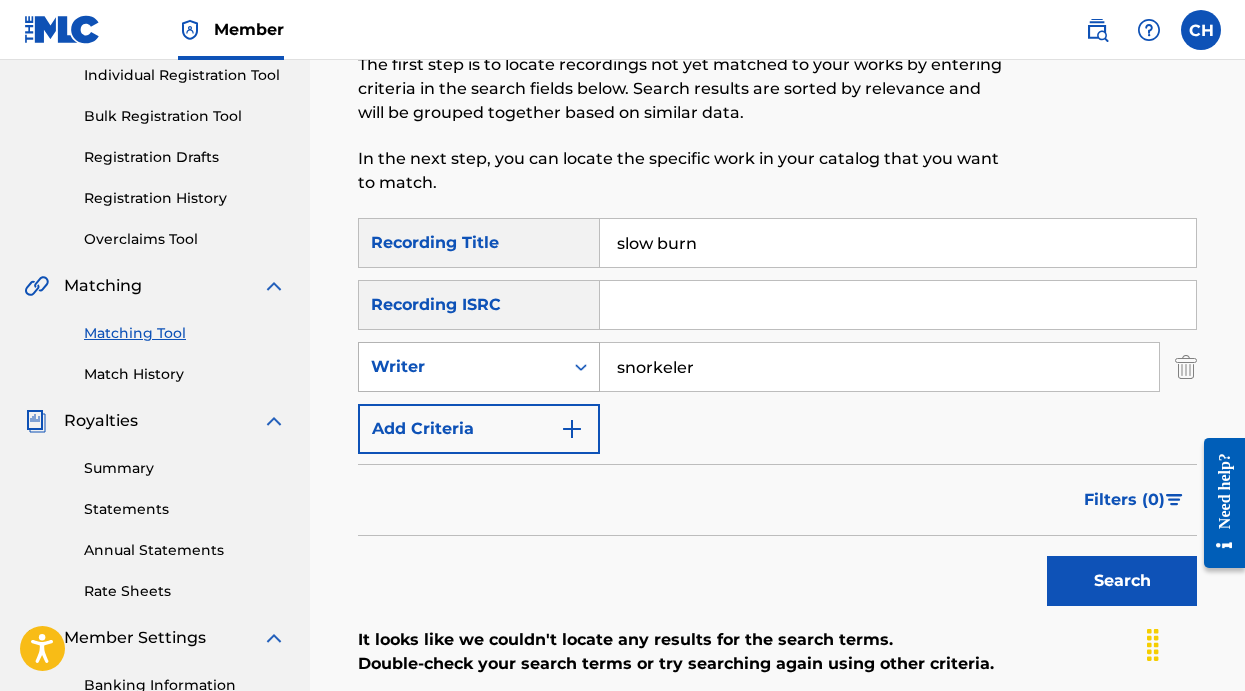 drag, startPoint x: 761, startPoint y: 366, endPoint x: 556, endPoint y: 348, distance: 205.78873 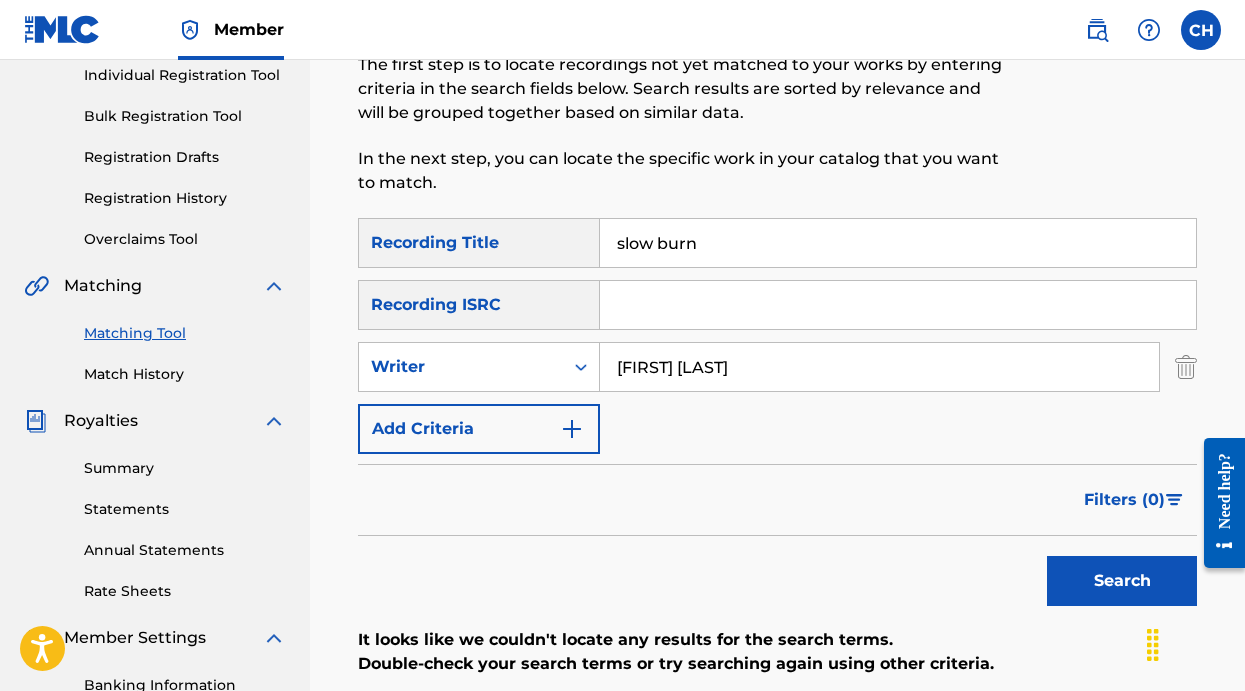 type on "[FIRST] [LAST]" 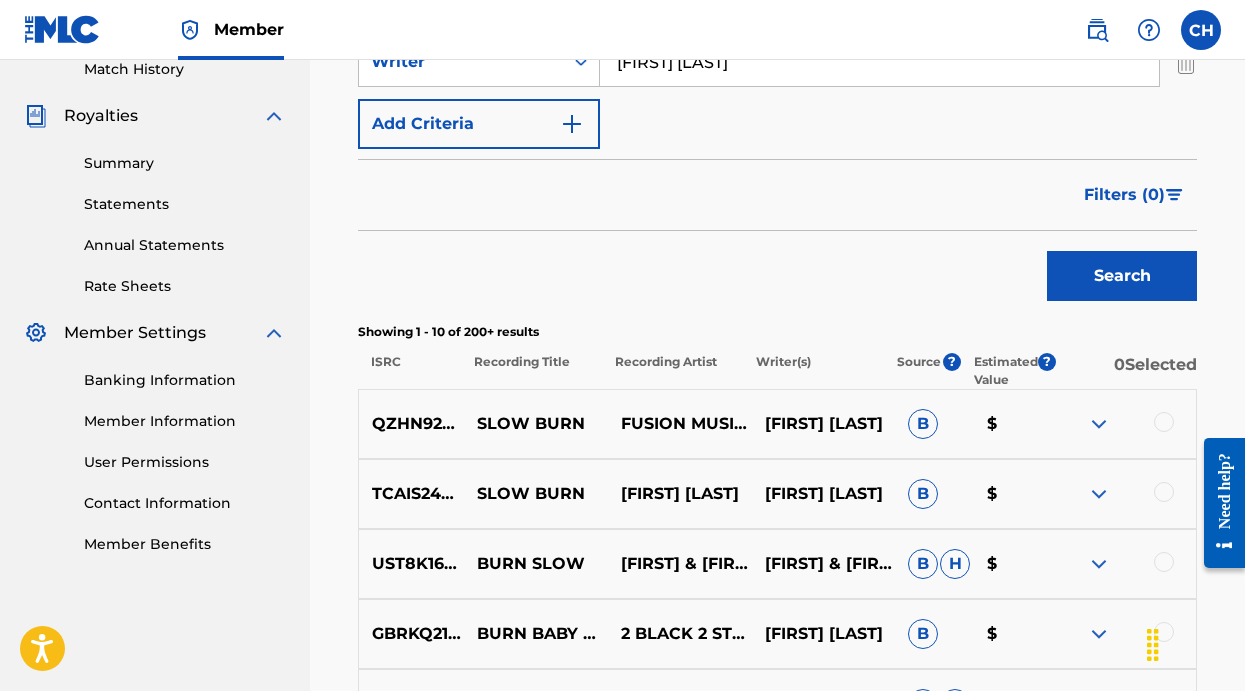 scroll, scrollTop: 559, scrollLeft: 0, axis: vertical 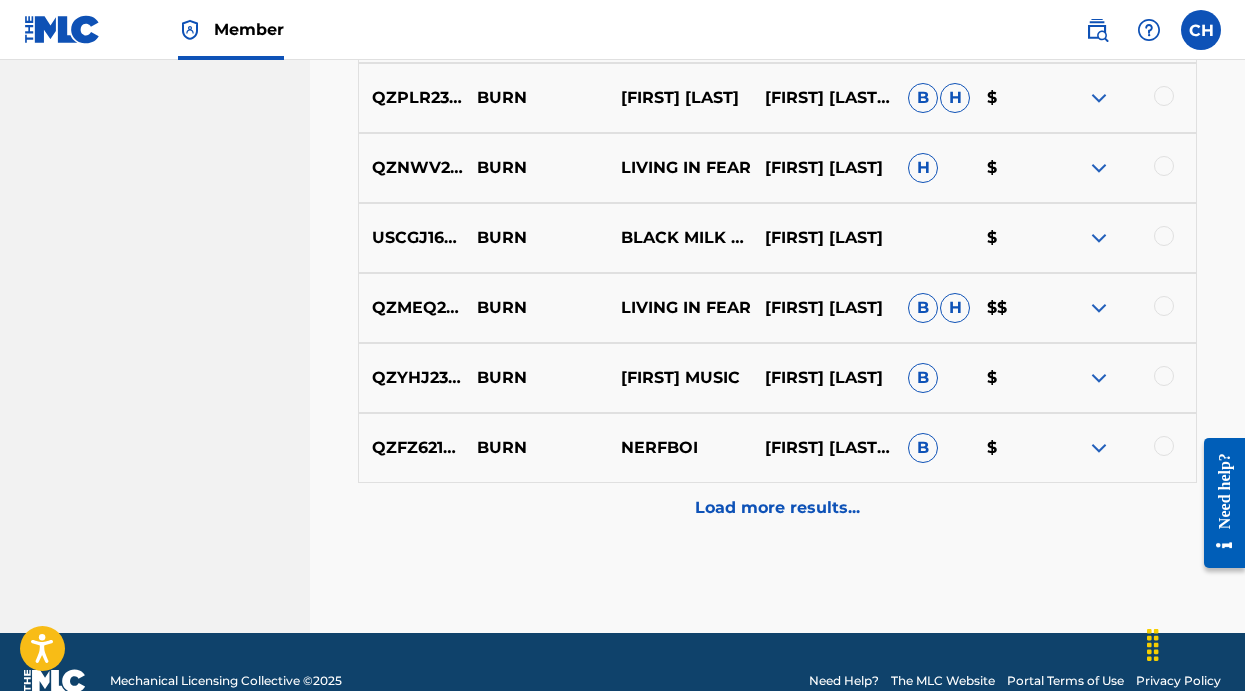 click on "Load more results..." at bounding box center (777, 508) 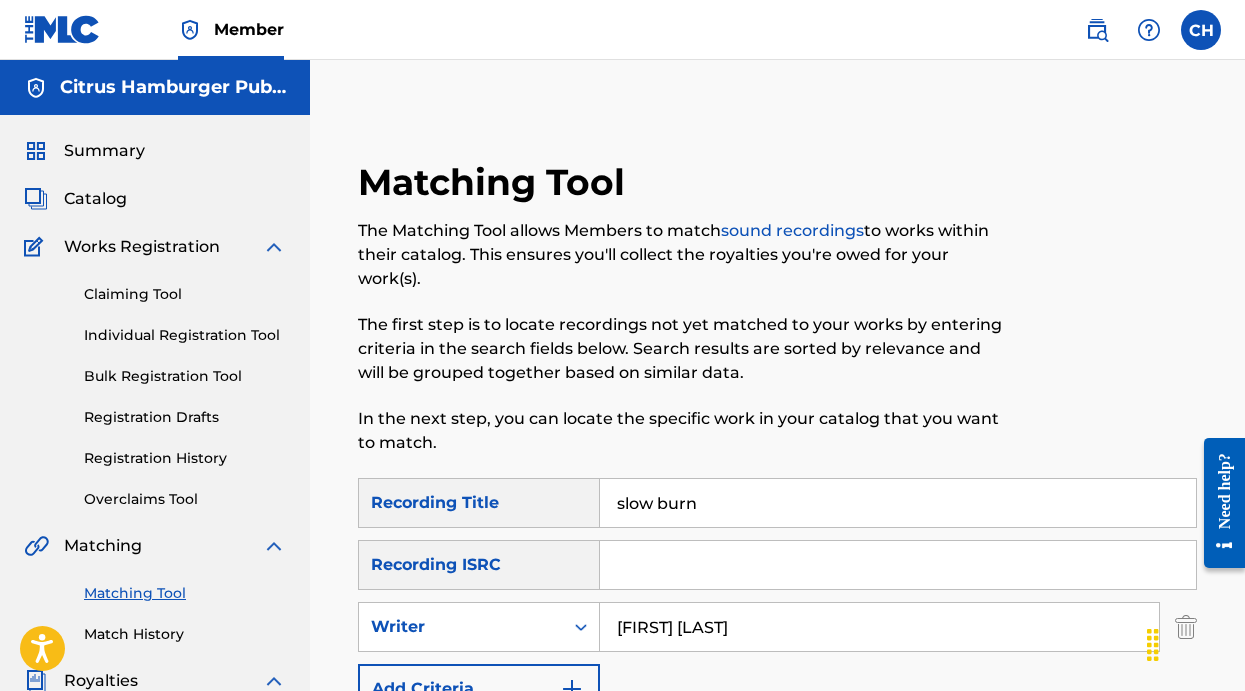 scroll, scrollTop: 0, scrollLeft: 0, axis: both 